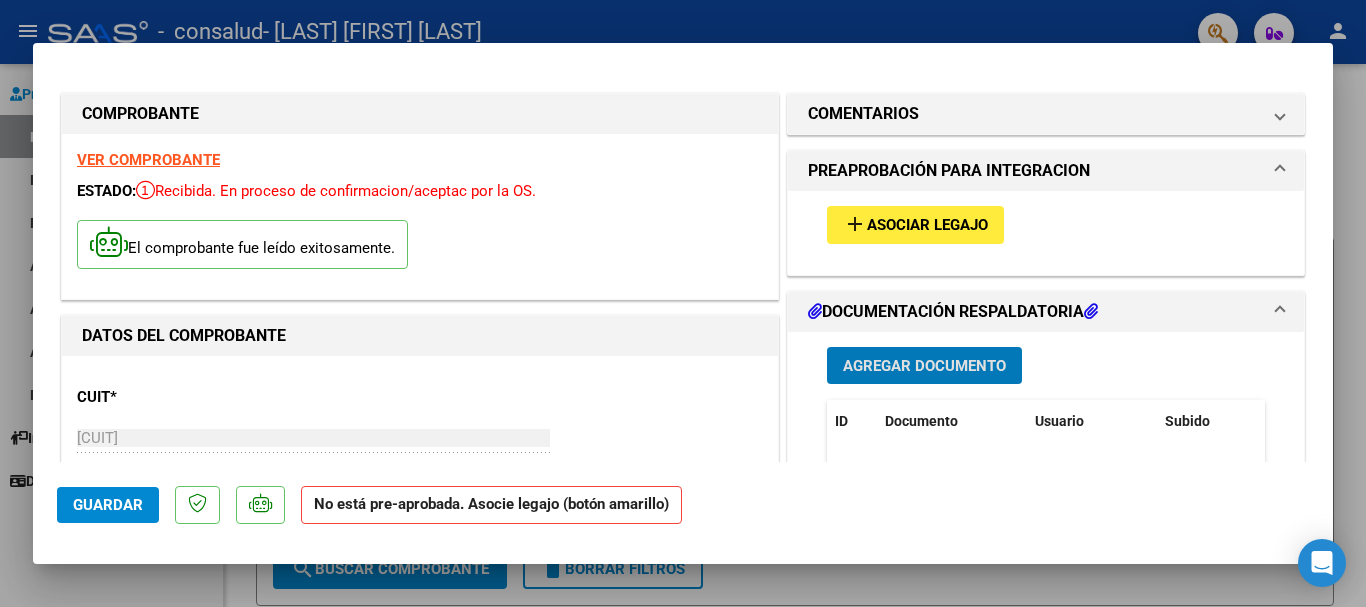 scroll, scrollTop: 0, scrollLeft: 0, axis: both 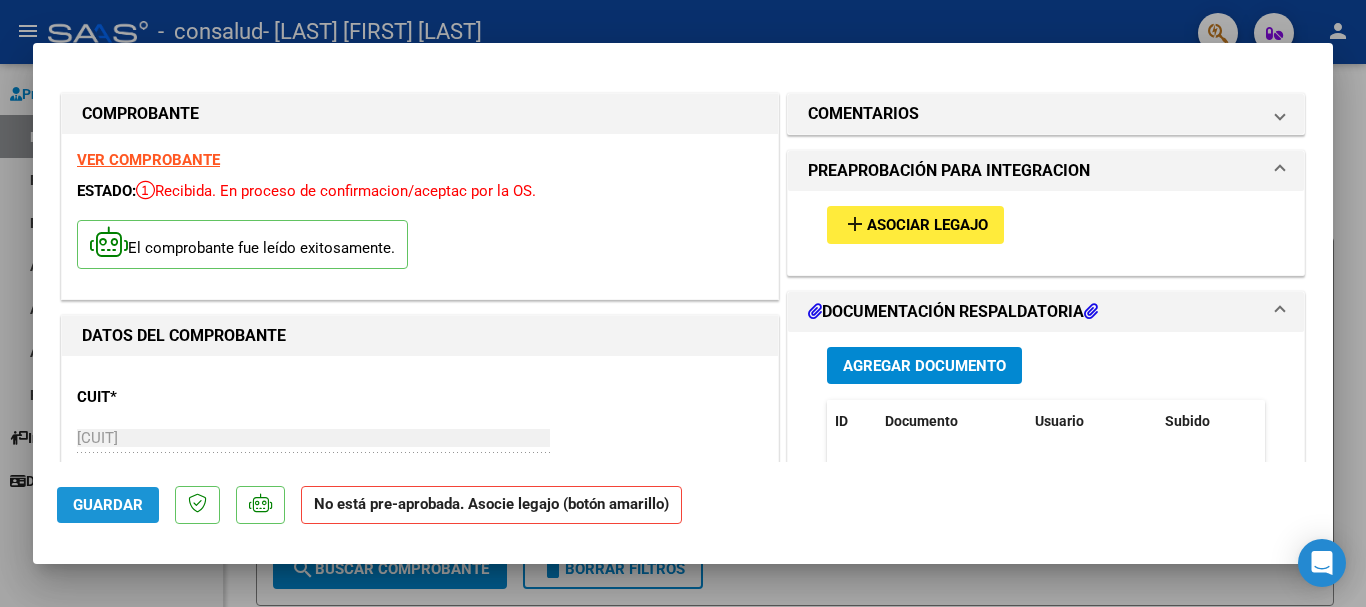 click on "Guardar" 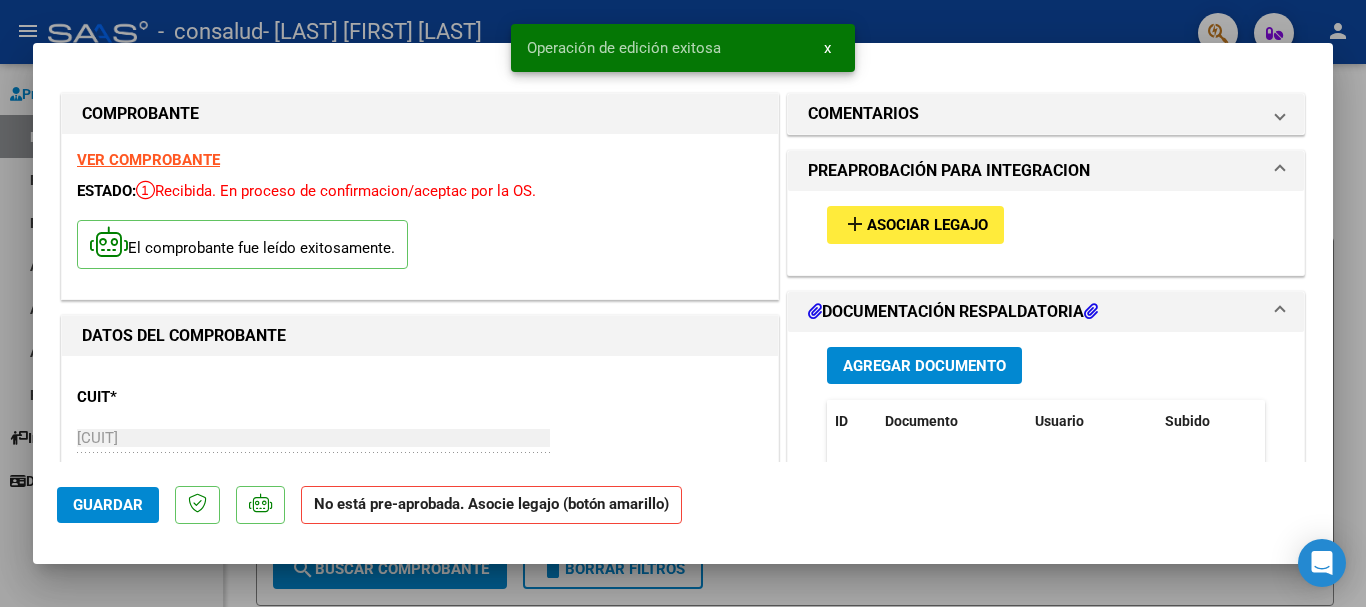 click at bounding box center [683, 303] 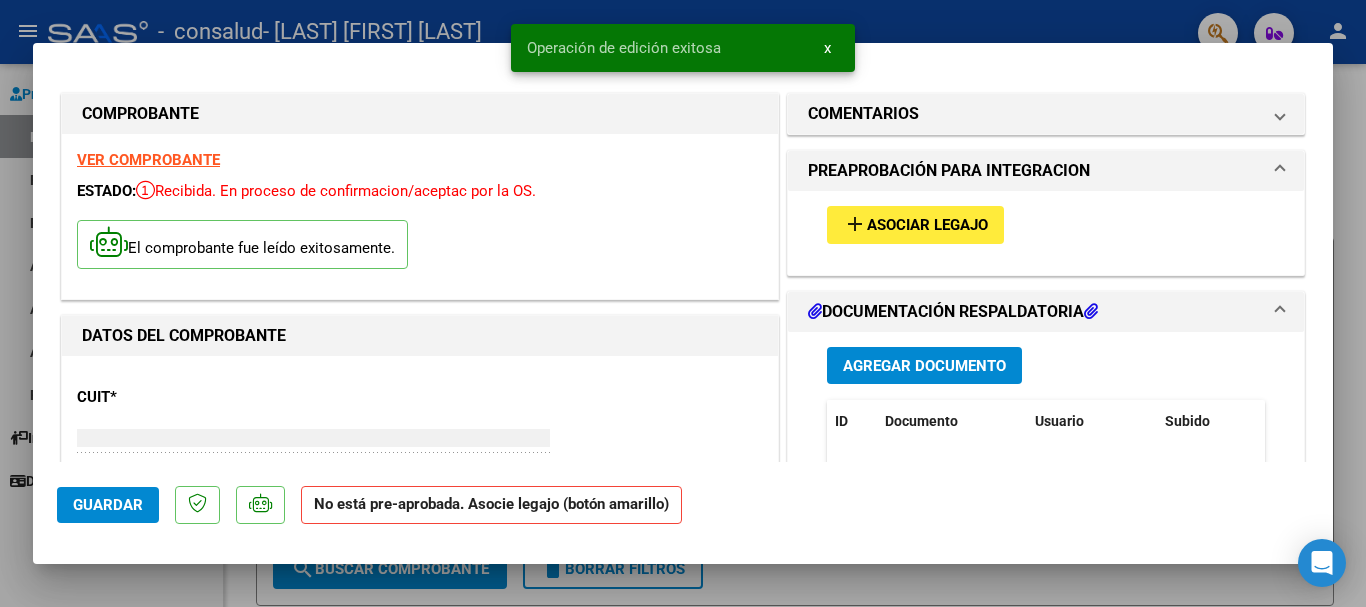 type 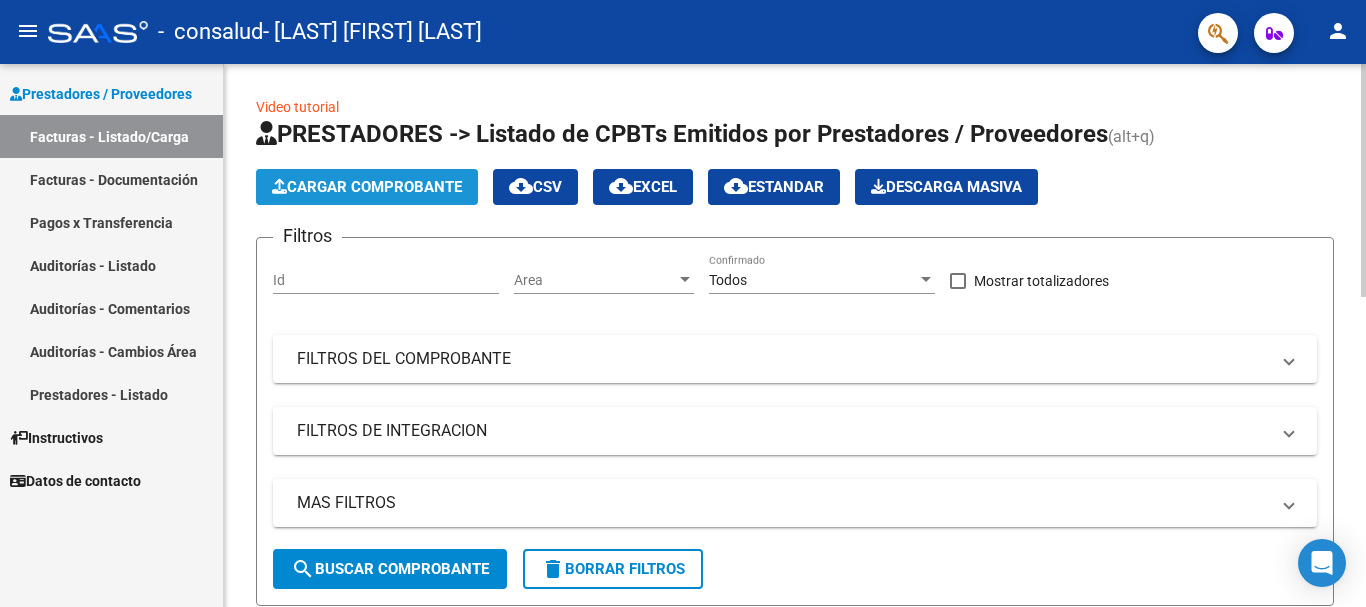 click on "Cargar Comprobante" 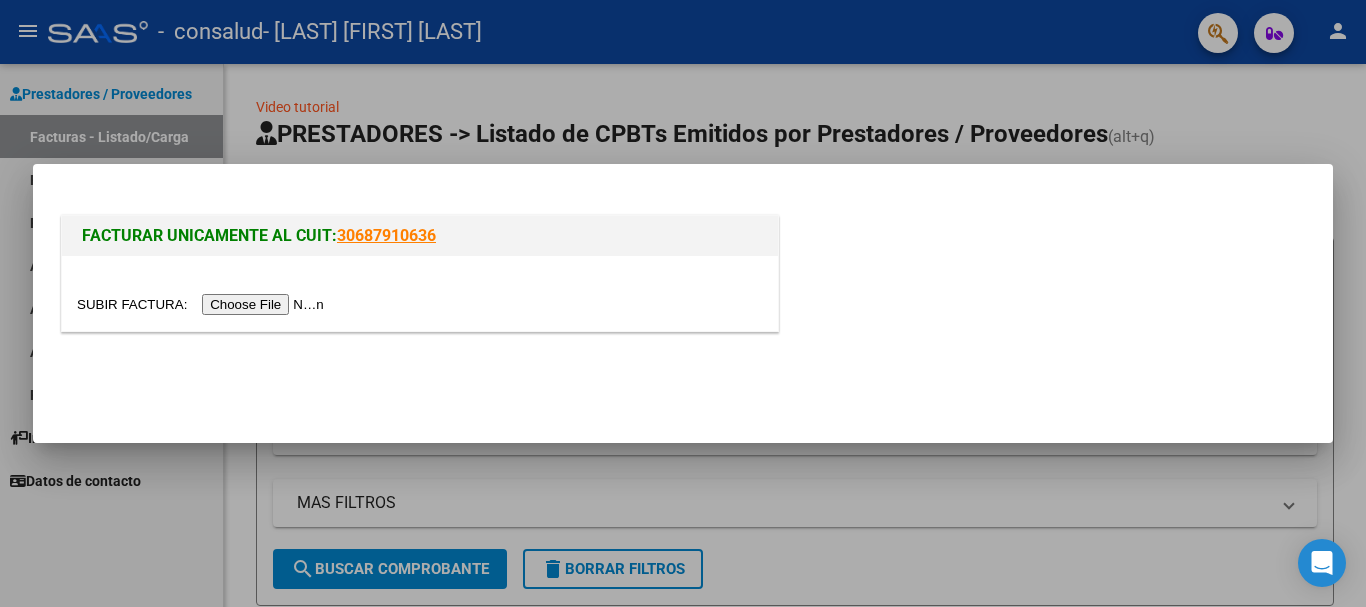 click at bounding box center [203, 304] 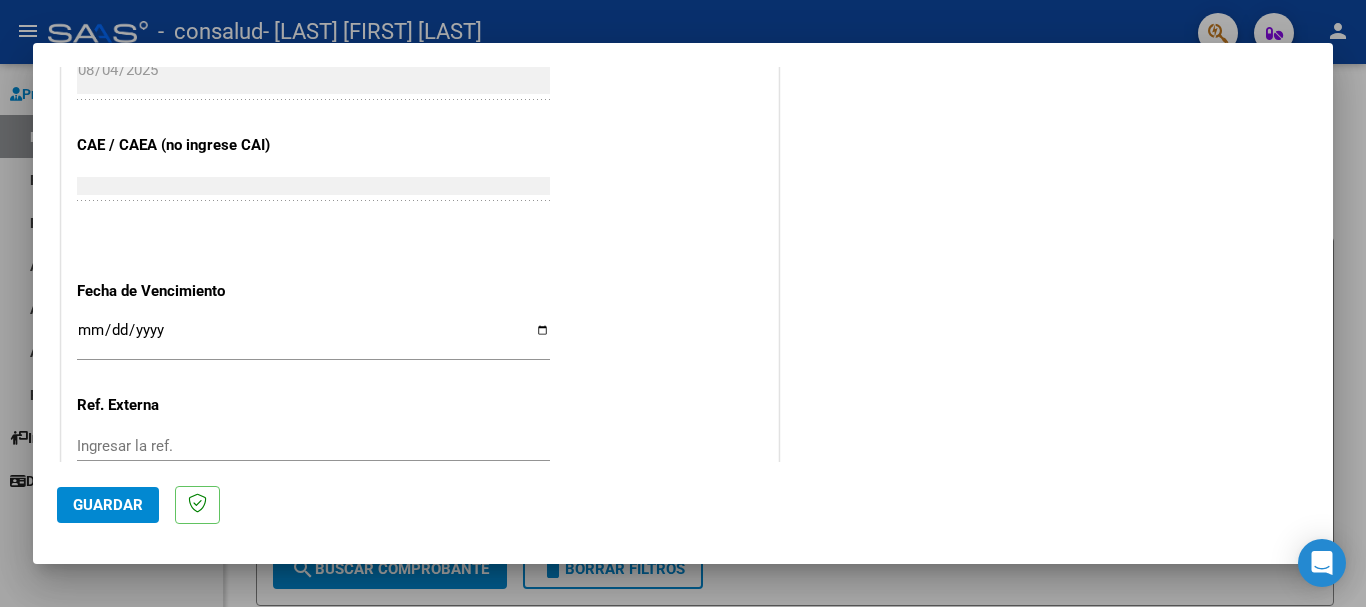 scroll, scrollTop: 1327, scrollLeft: 0, axis: vertical 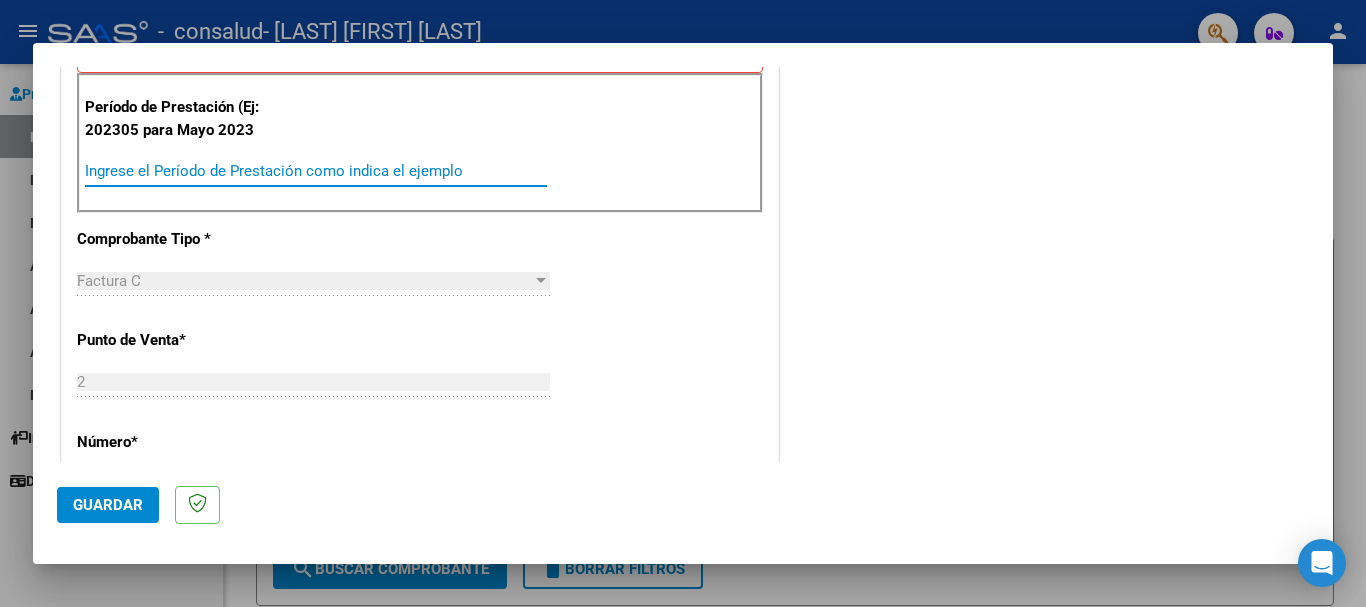 click on "Ingrese el Período de Prestación como indica el ejemplo" at bounding box center (316, 171) 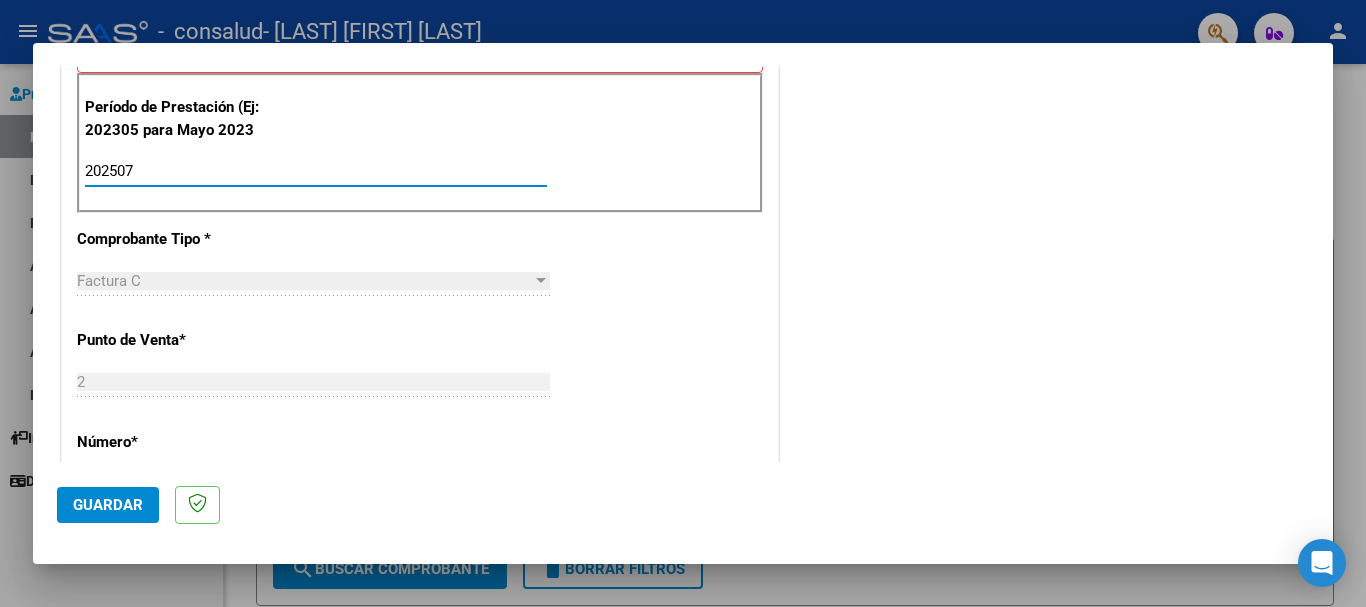 type on "202507" 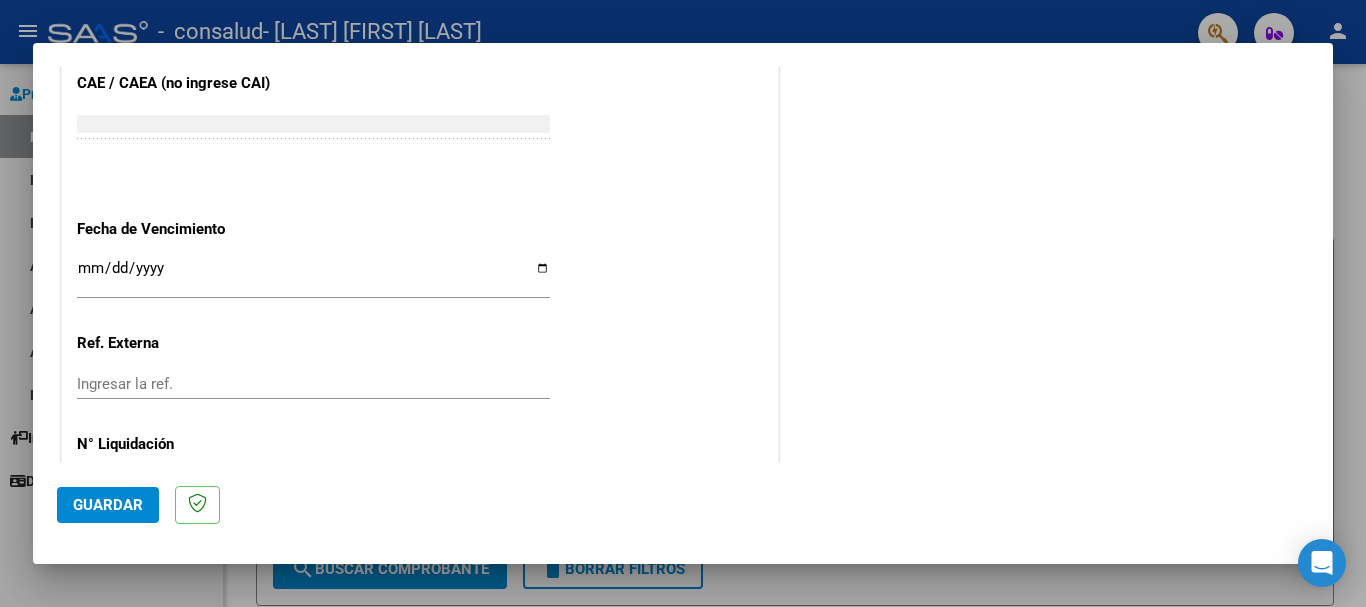 scroll, scrollTop: 1327, scrollLeft: 0, axis: vertical 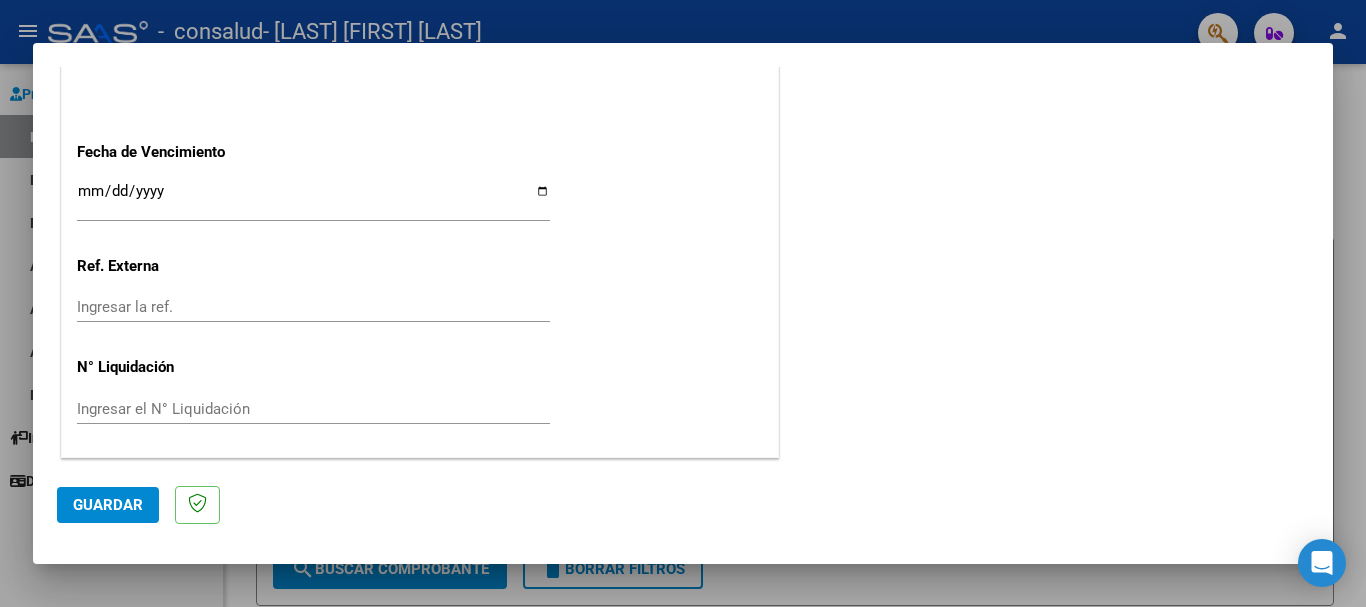 click on "Guardar" 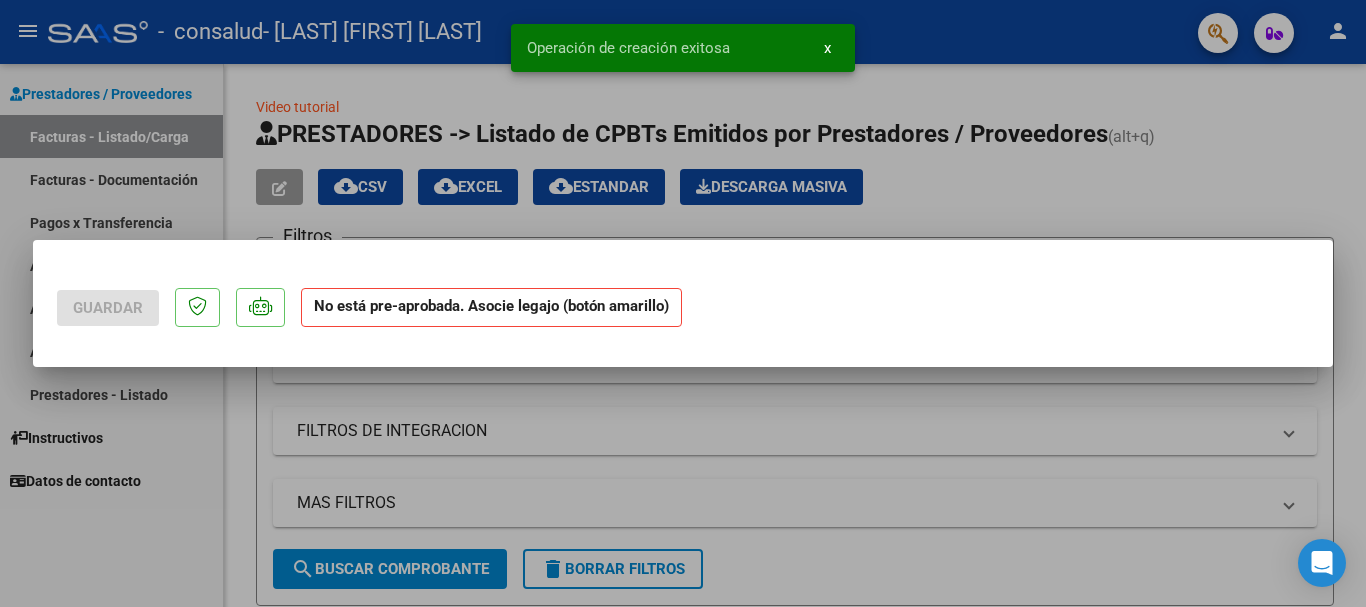 scroll, scrollTop: 0, scrollLeft: 0, axis: both 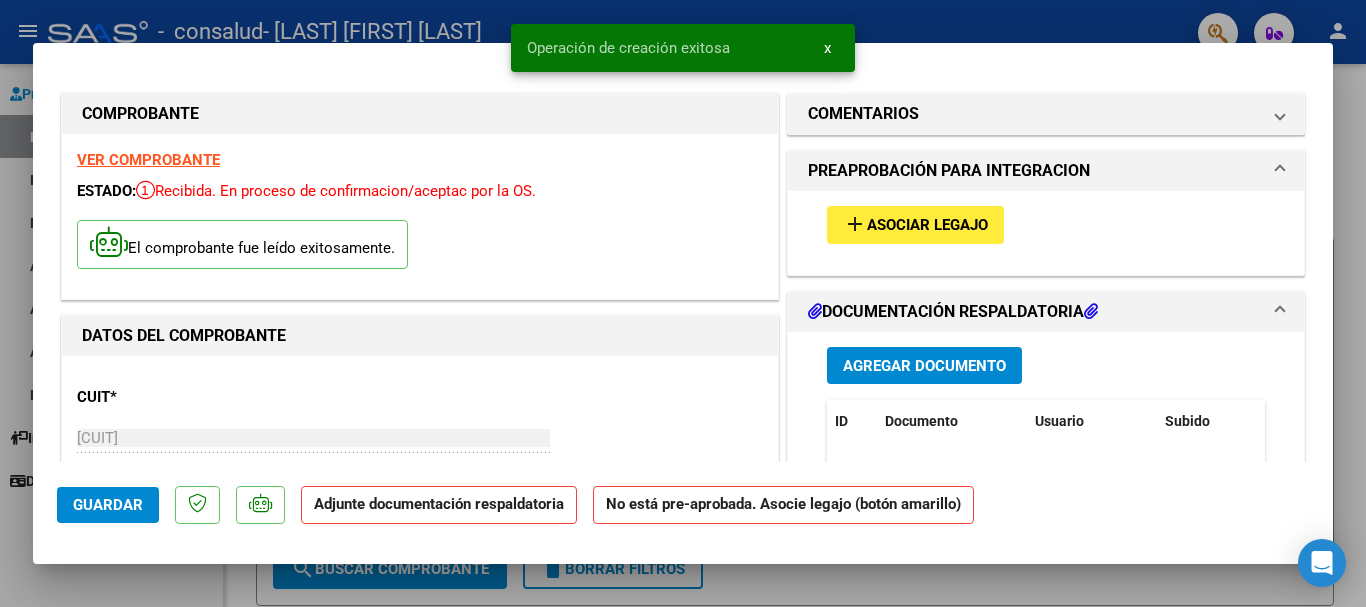 click on "Agregar Documento" at bounding box center [924, 366] 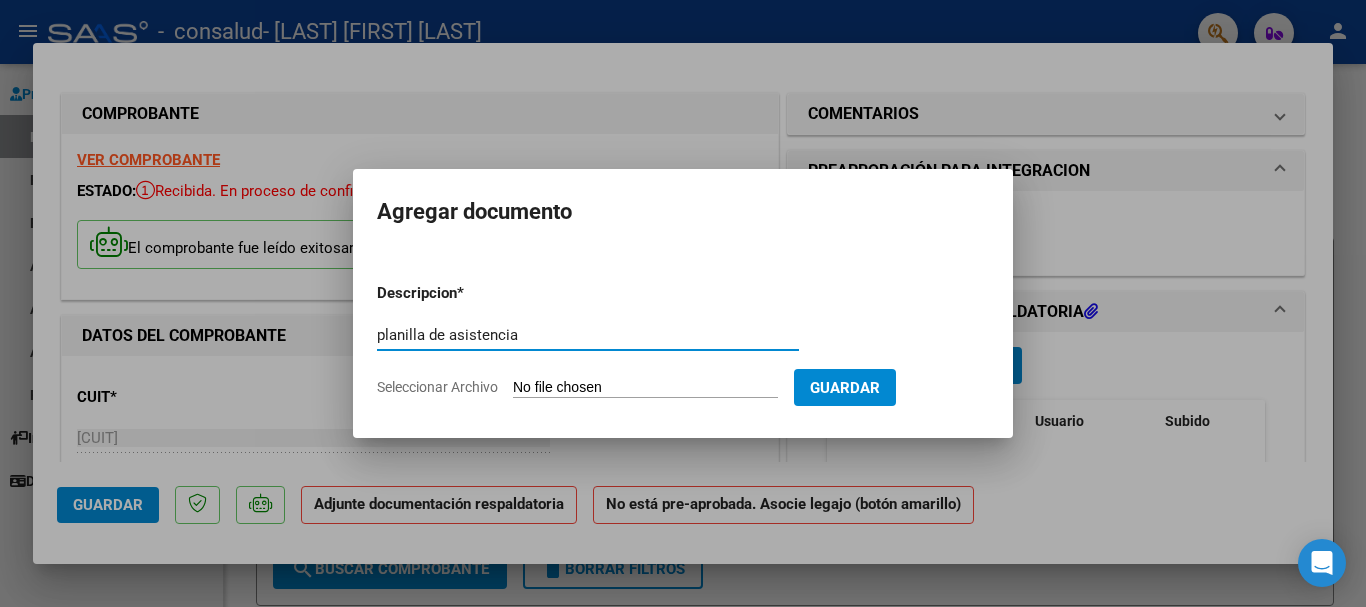 type on "planilla de asistencia" 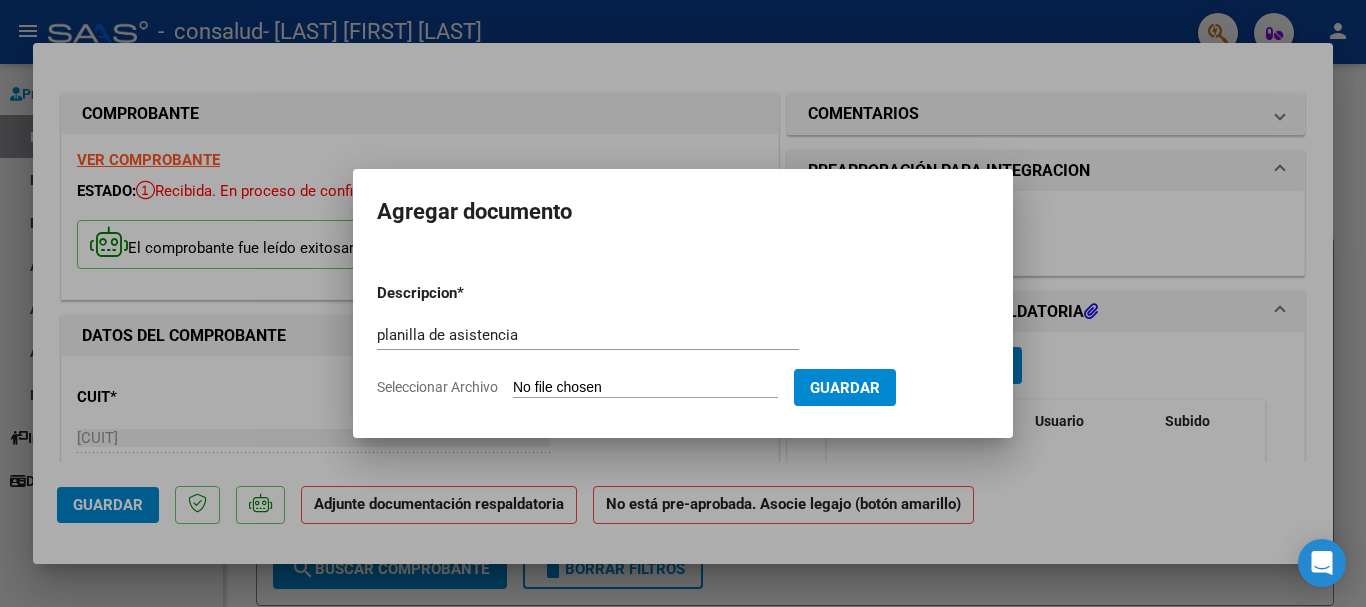 click on "Descripcion  *   planilla de asistencia Escriba aquí una descripcion  Seleccionar Archivo Guardar" at bounding box center (683, 340) 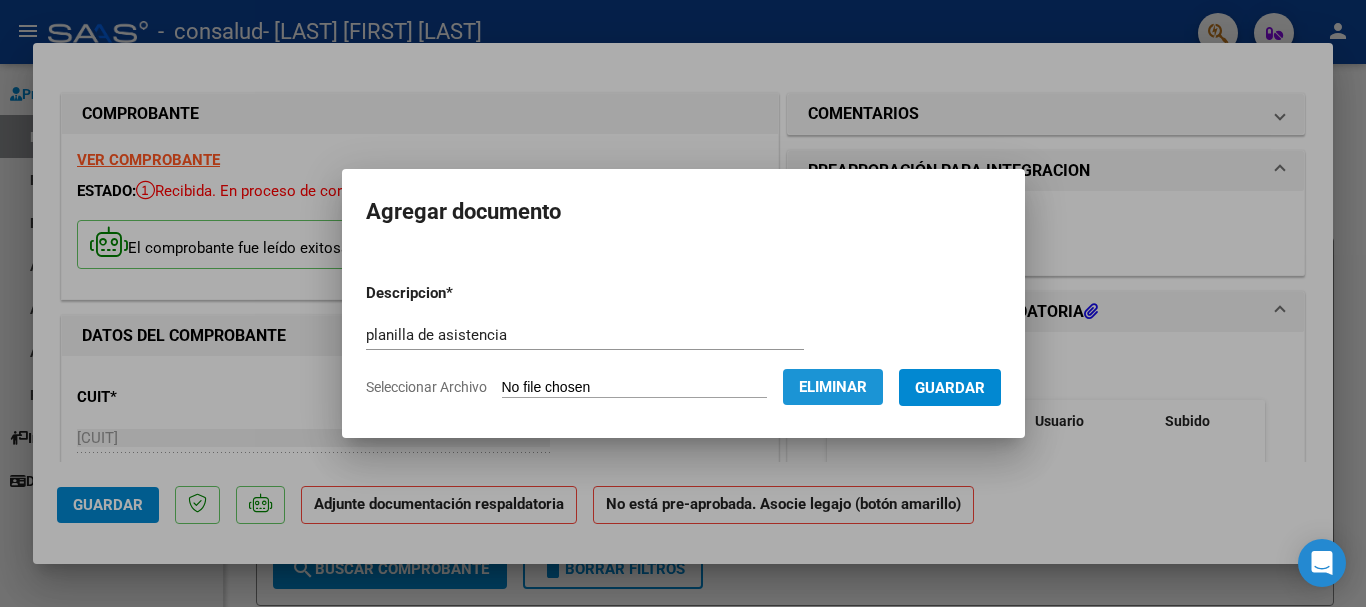 click on "Eliminar" 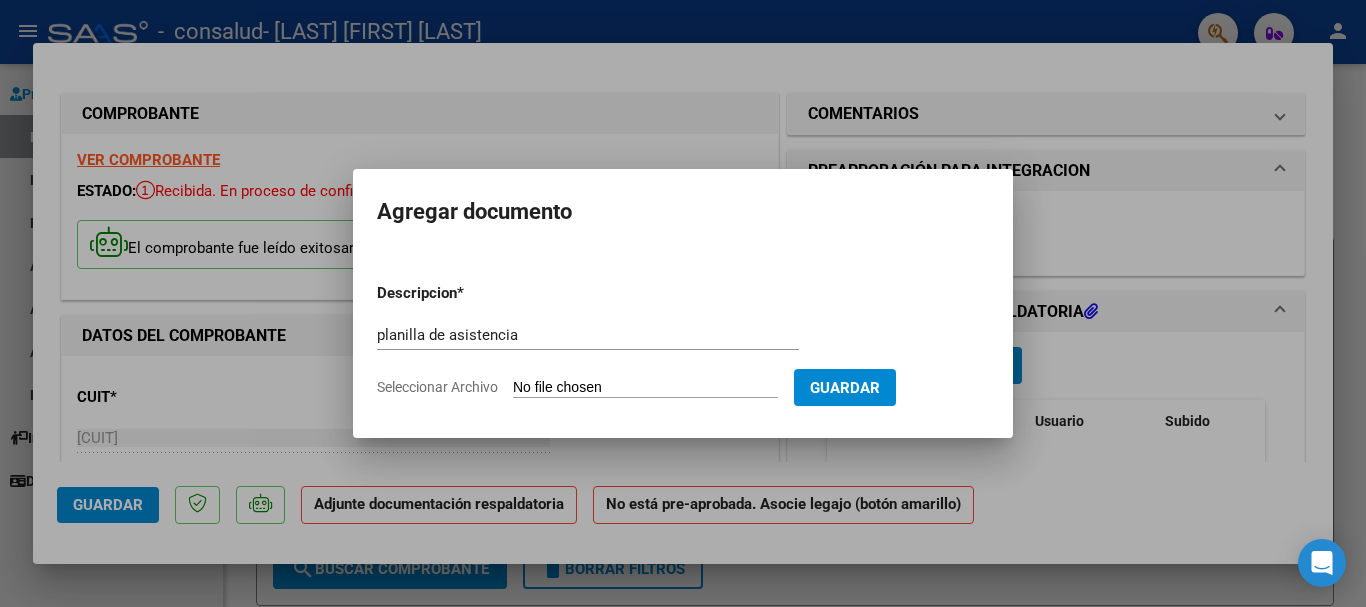 click on "Seleccionar Archivo" at bounding box center [645, 388] 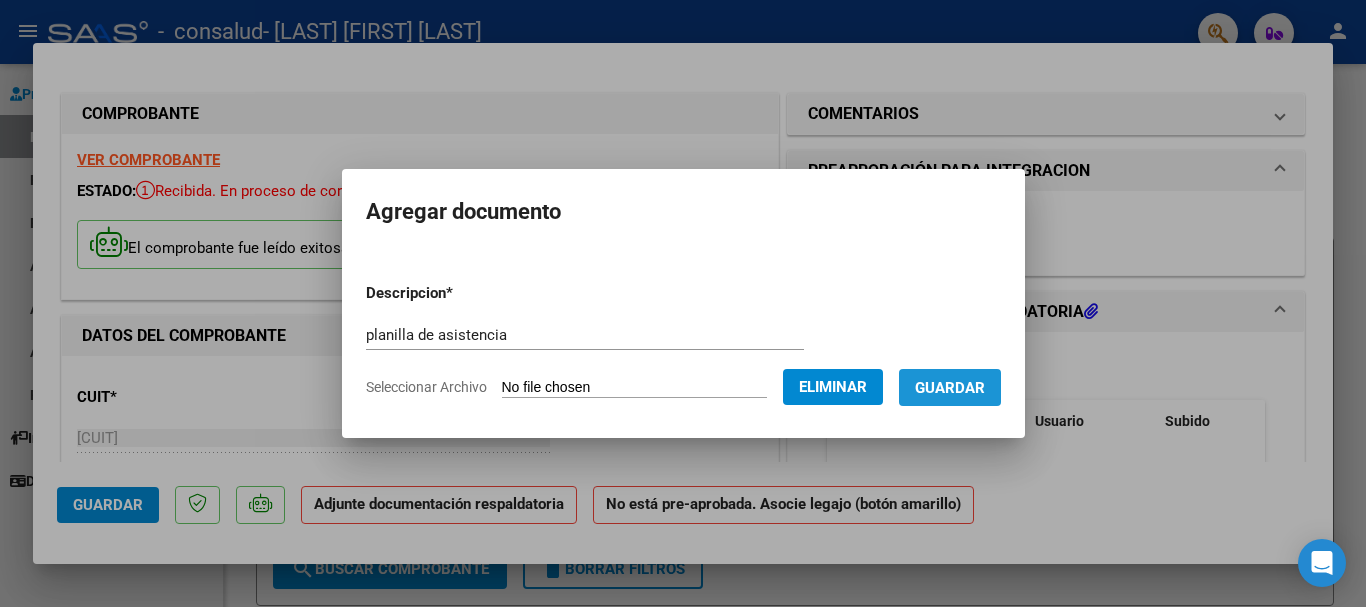 click on "Guardar" at bounding box center [950, 387] 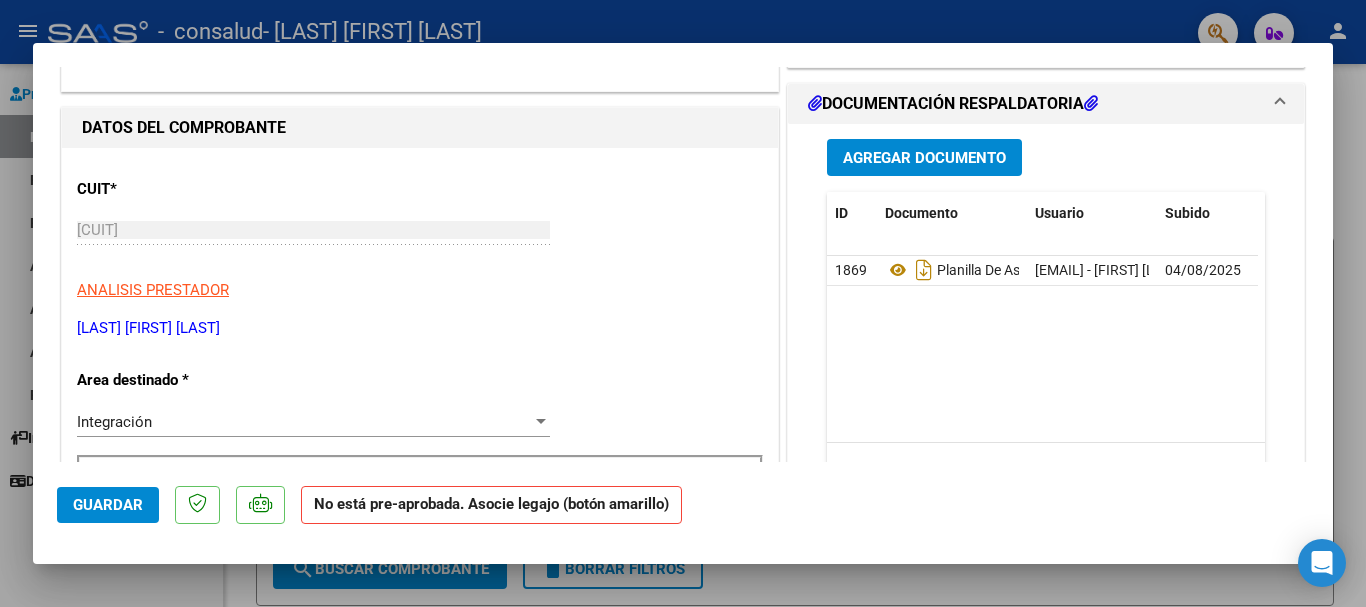 scroll, scrollTop: 213, scrollLeft: 0, axis: vertical 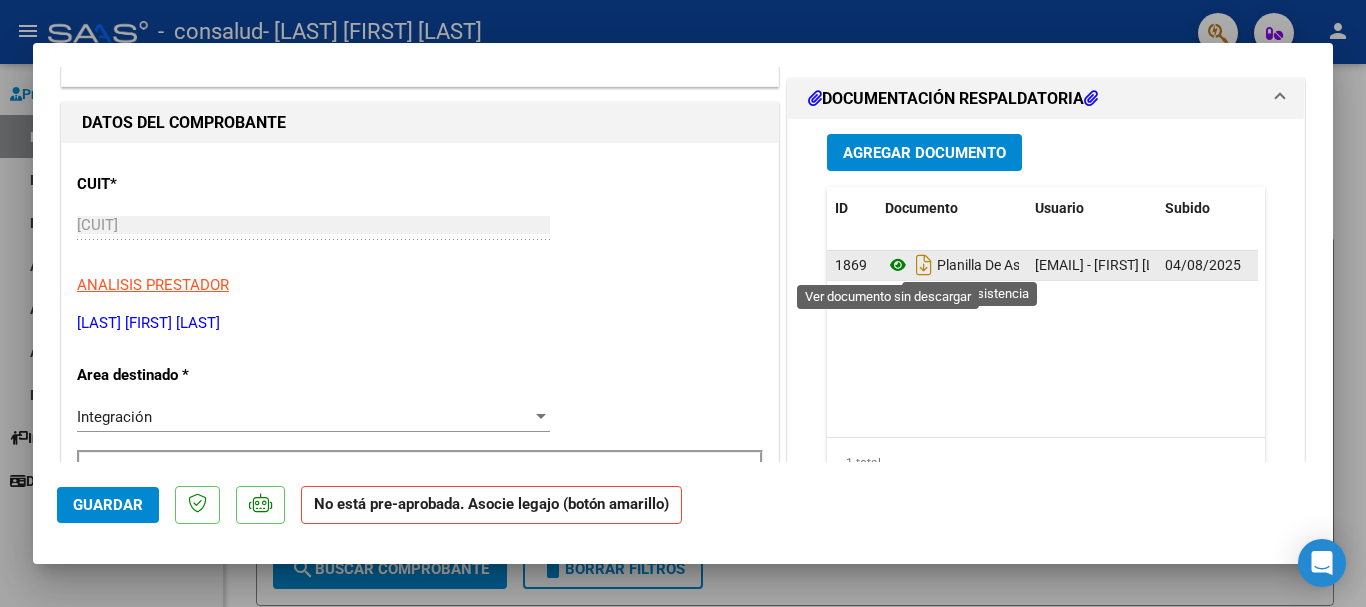 click 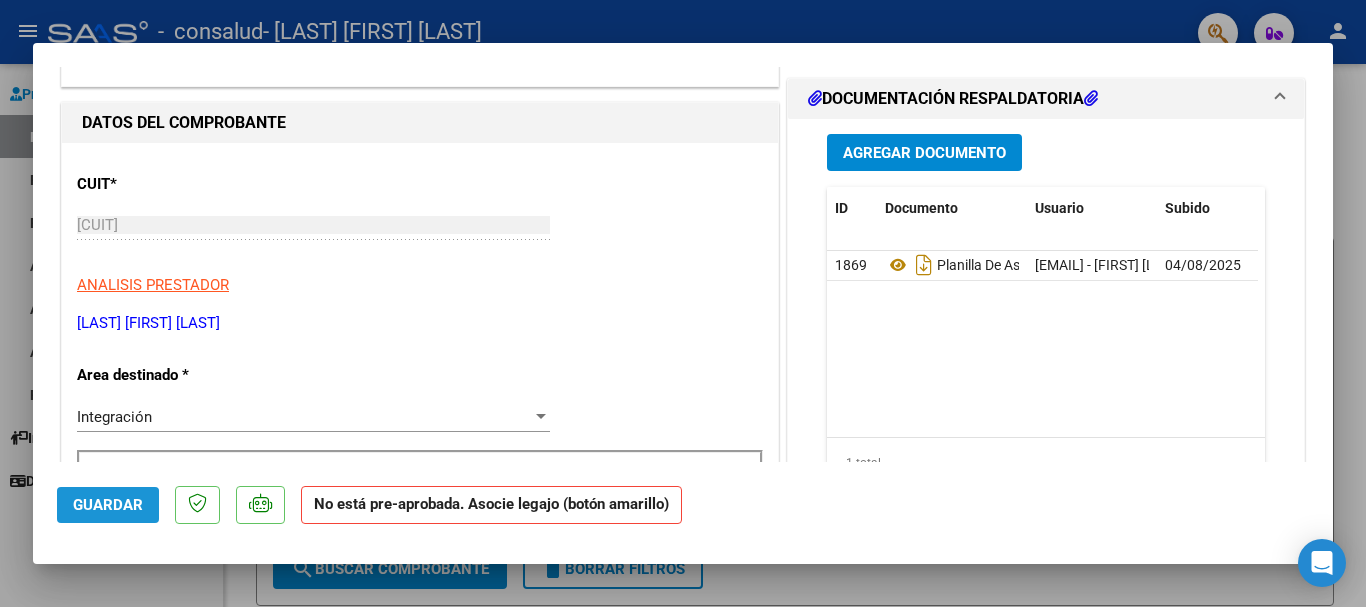 click on "Guardar" 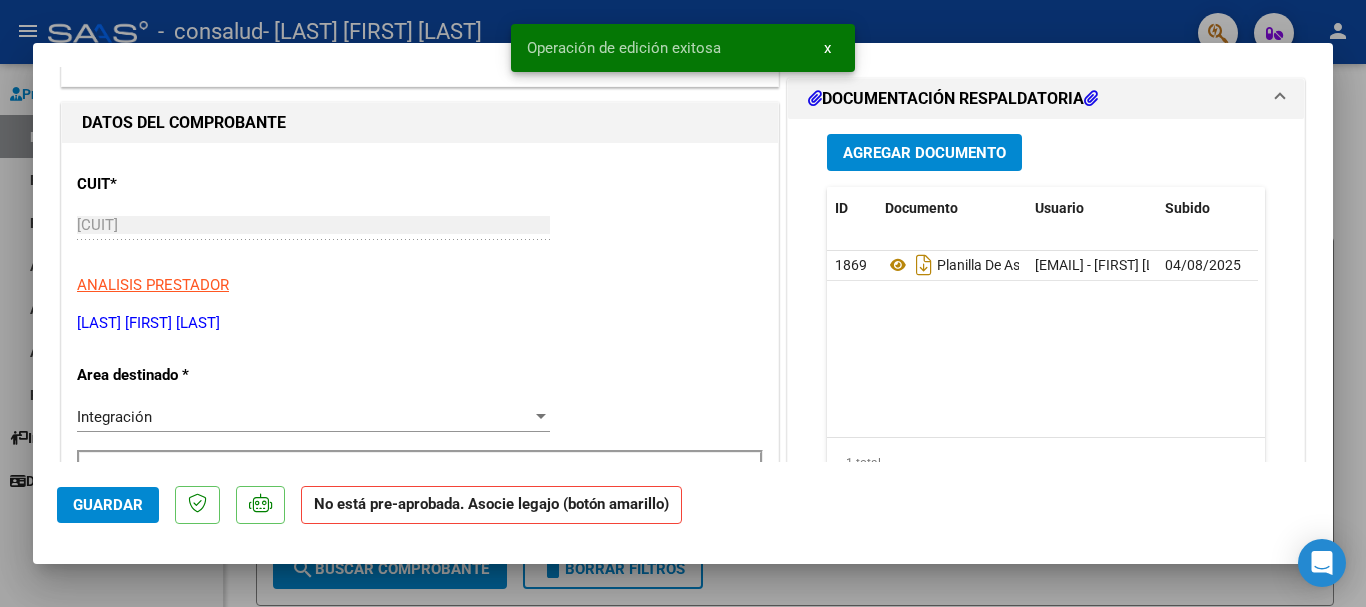 click at bounding box center (683, 303) 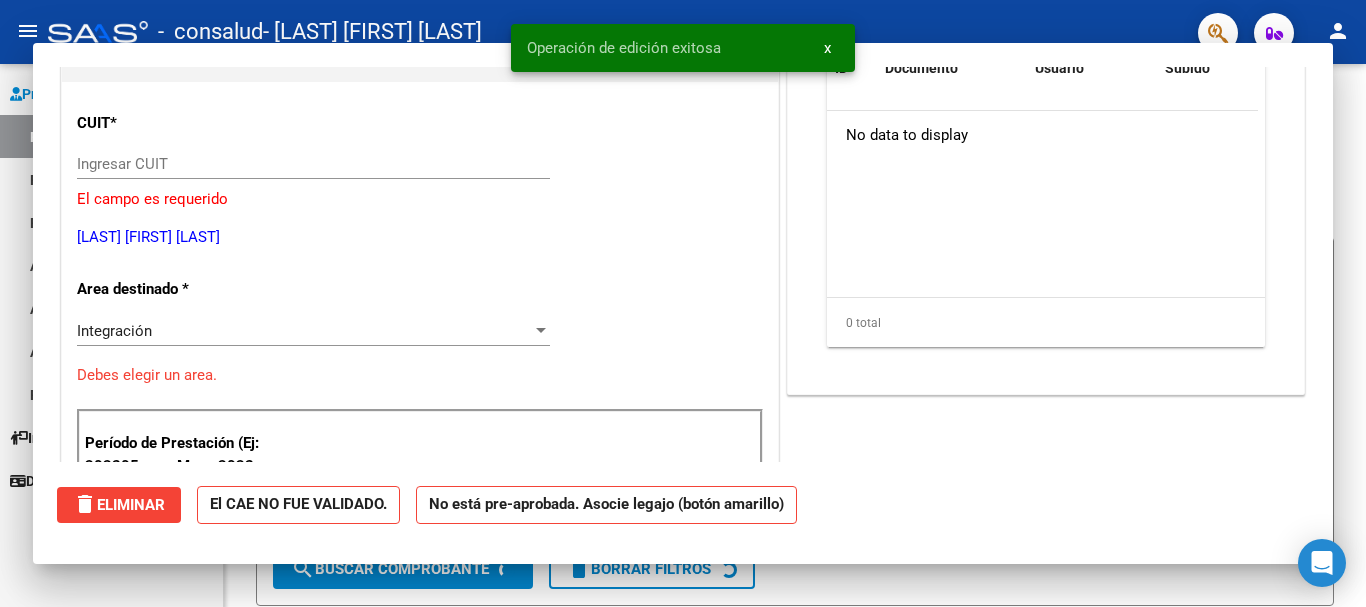 scroll, scrollTop: 0, scrollLeft: 0, axis: both 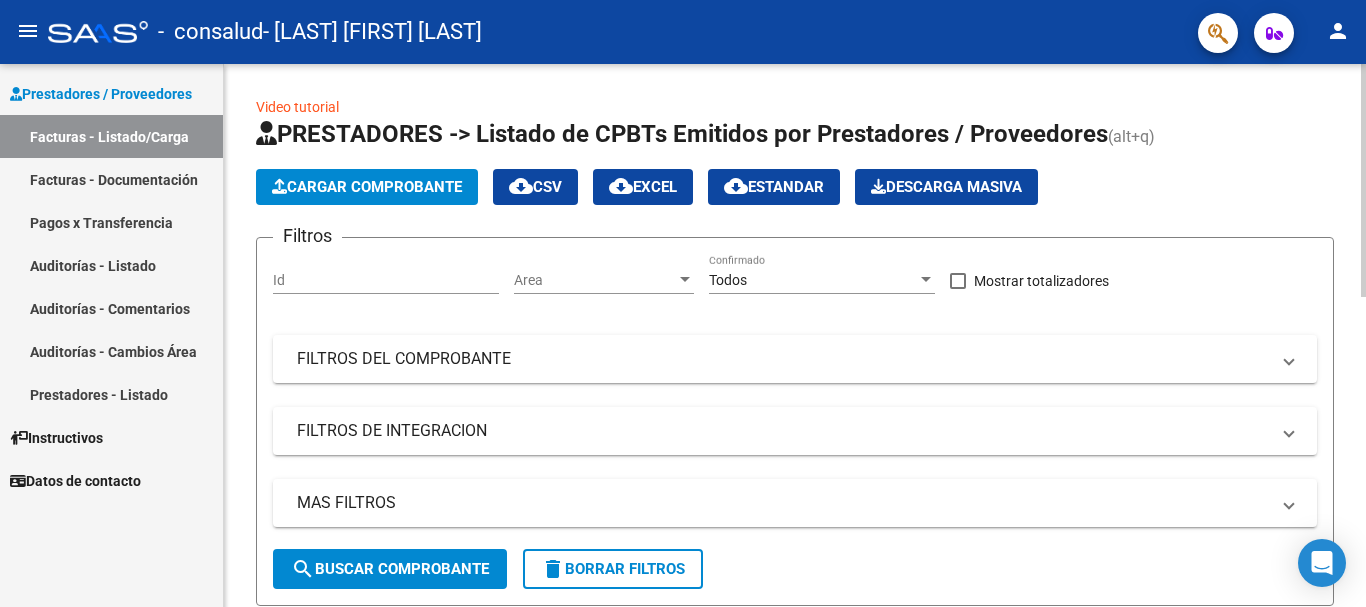 drag, startPoint x: 1360, startPoint y: 127, endPoint x: 1365, endPoint y: 283, distance: 156.08011 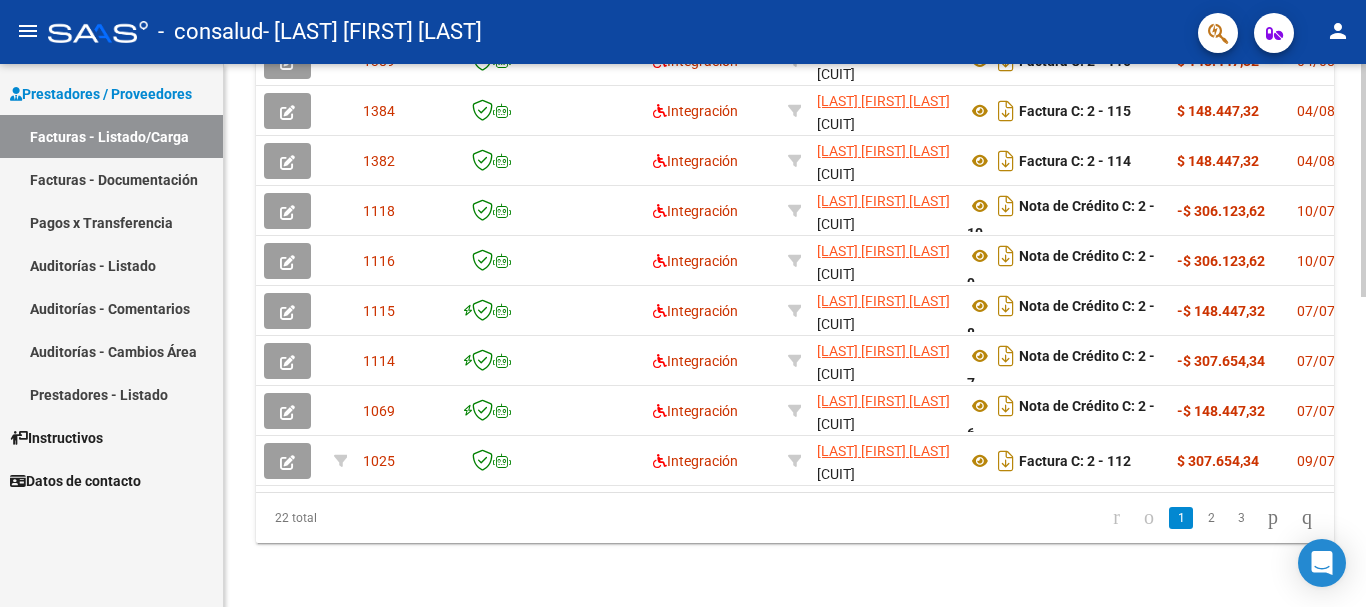 scroll, scrollTop: 719, scrollLeft: 0, axis: vertical 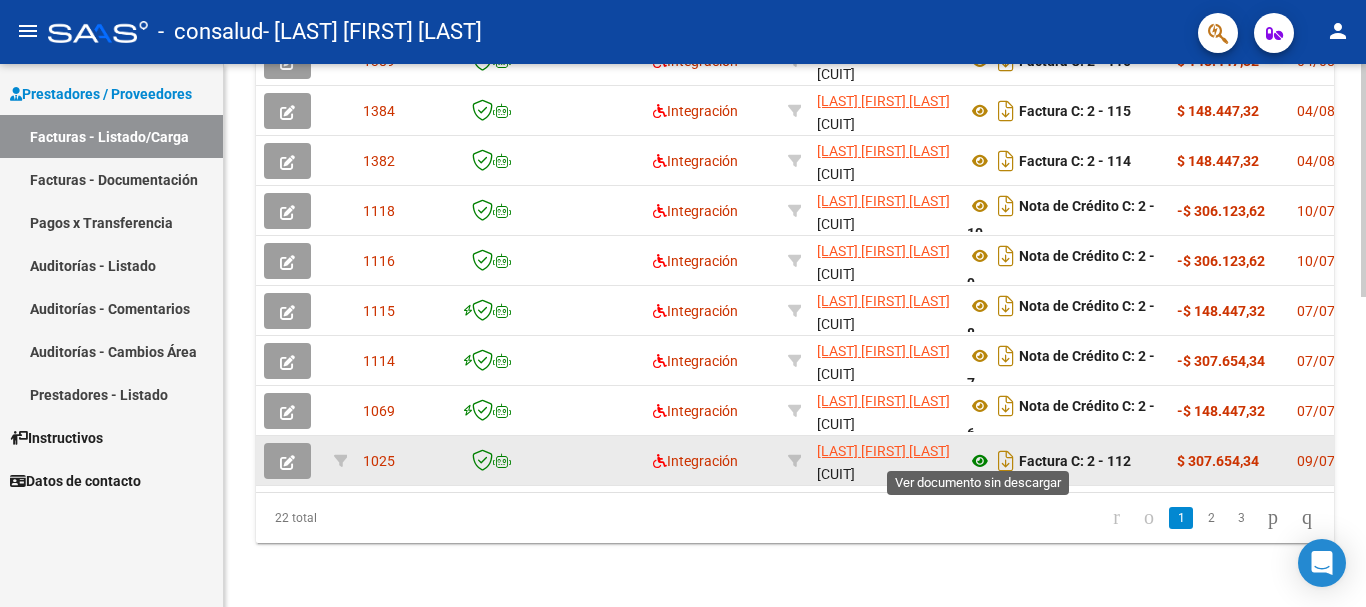click 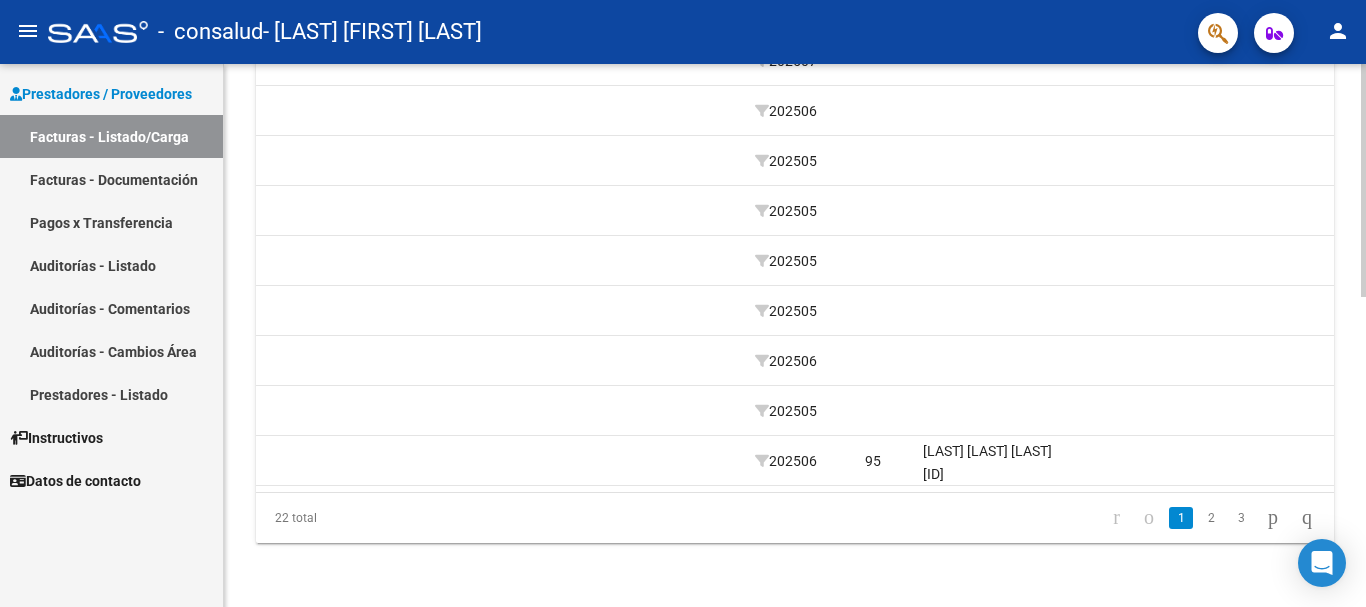 scroll, scrollTop: 0, scrollLeft: 0, axis: both 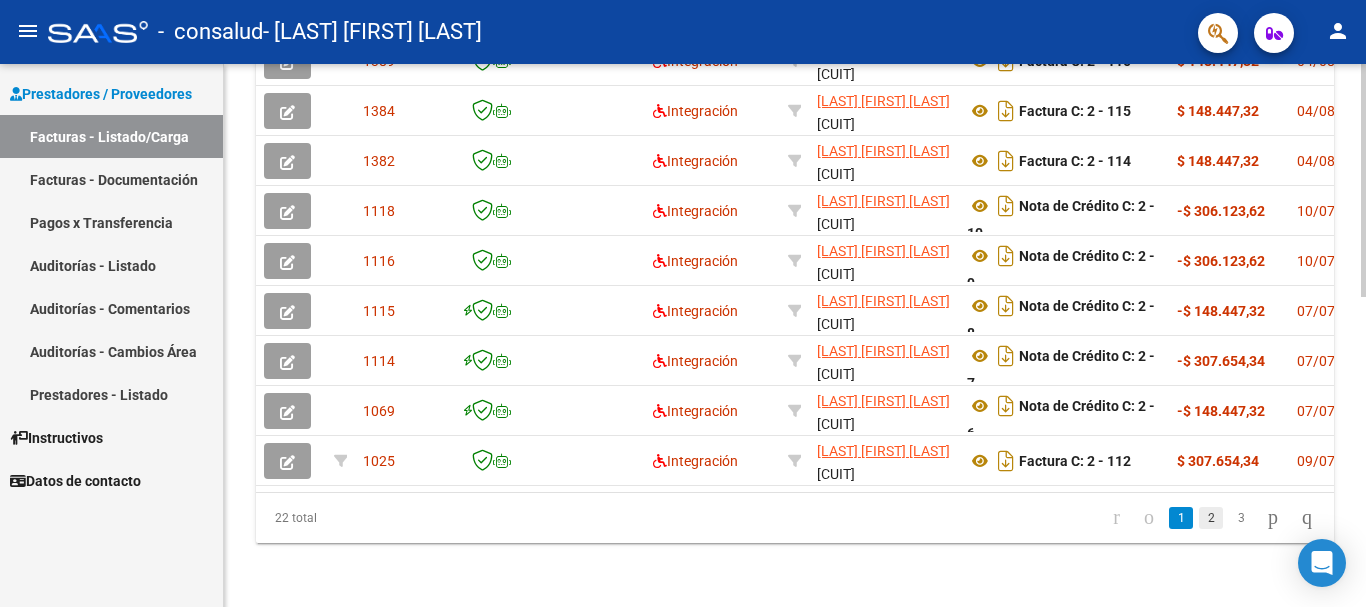 click on "2" 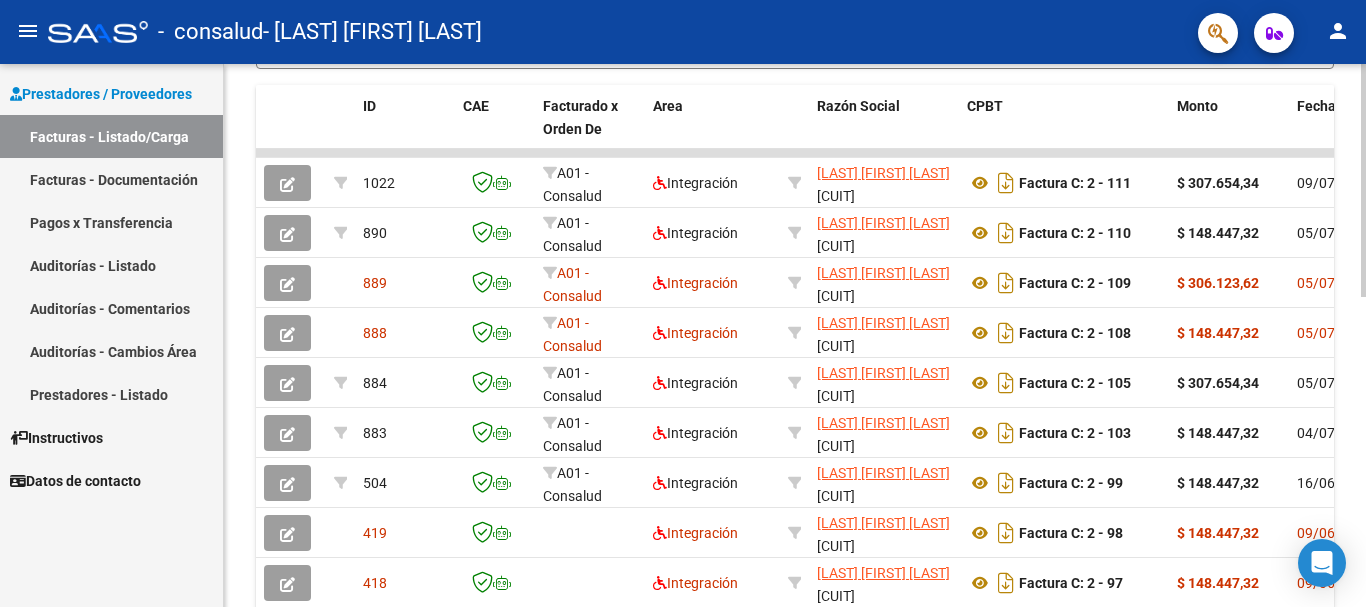 scroll, scrollTop: 534, scrollLeft: 0, axis: vertical 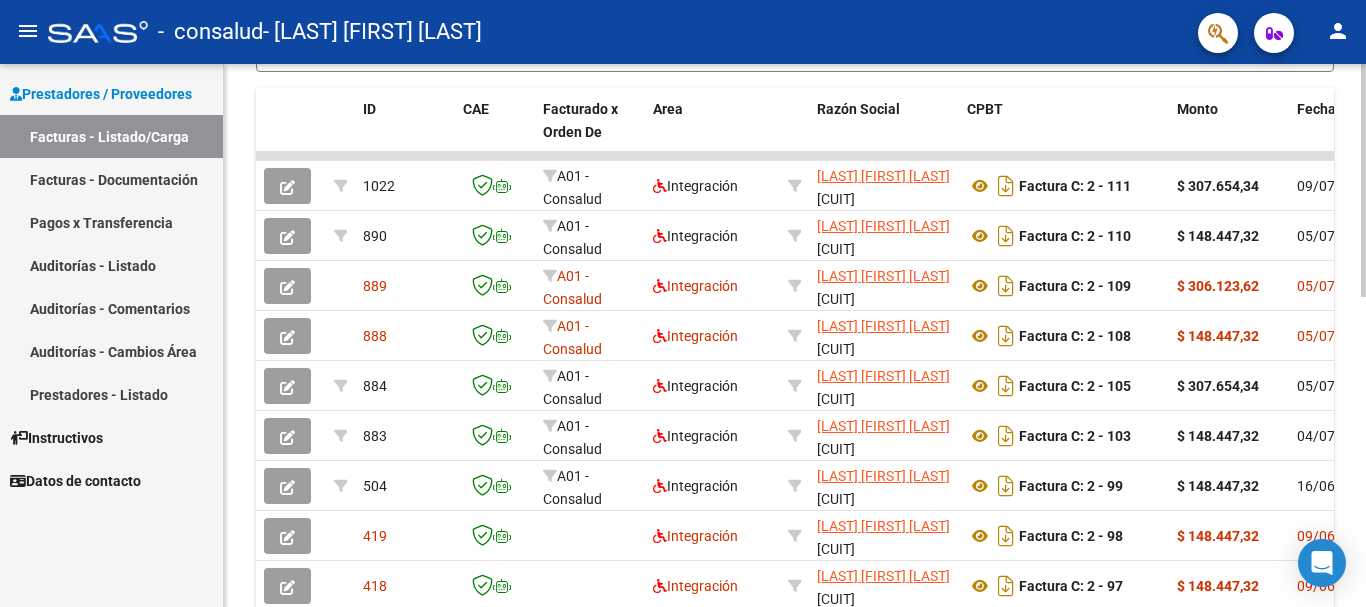 click on "Video tutorial   PRESTADORES -> Listado de CPBTs Emitidos por Prestadores / Proveedores (alt+q)   Cargar Comprobante
cloud_download  CSV  cloud_download  EXCEL  cloud_download  Estandar   Descarga Masiva
Filtros Id Area Area Todos Confirmado   Mostrar totalizadores   FILTROS DEL COMPROBANTE  Comprobante Tipo Comprobante Tipo Start date – End date Fec. Comprobante Desde / Hasta Días Emisión Desde(cant. días) Días Emisión Hasta(cant. días) CUIT / Razón Social Pto. Venta Nro. Comprobante Código SSS CAE Válido CAE Válido Todos Cargado Módulo Hosp. Todos Tiene facturacion Apócrifa Hospital Refes  FILTROS DE INTEGRACION  Período De Prestación Campos del Archivo de Rendición Devuelto x SSS (dr_envio) Todos Rendido x SSS (dr_envio) Tipo de Registro Tipo de Registro Período Presentación Período Presentación Campos del Legajo Asociado (preaprobación) Afiliado Legajo (cuil/nombre) Todos Solo facturas preaprobadas  MAS FILTROS  Todos Con Doc. Respaldatoria Todos Con Trazabilidad Todos – –" 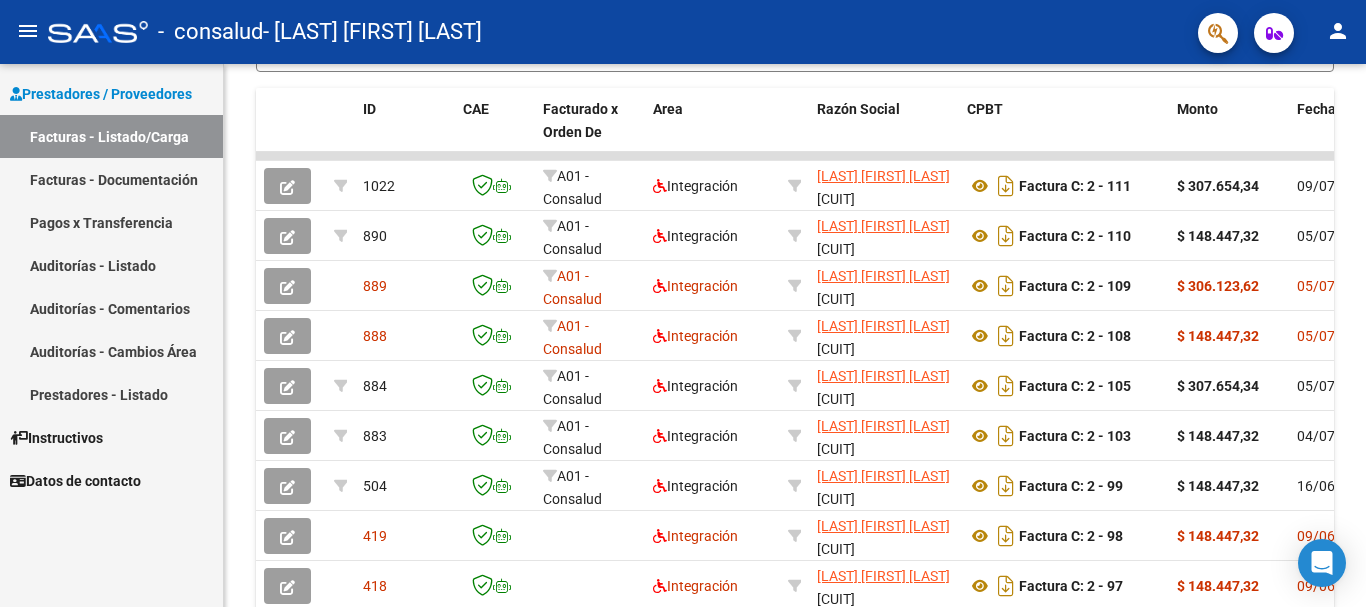 drag, startPoint x: 1360, startPoint y: 322, endPoint x: 1365, endPoint y: 397, distance: 75.16648 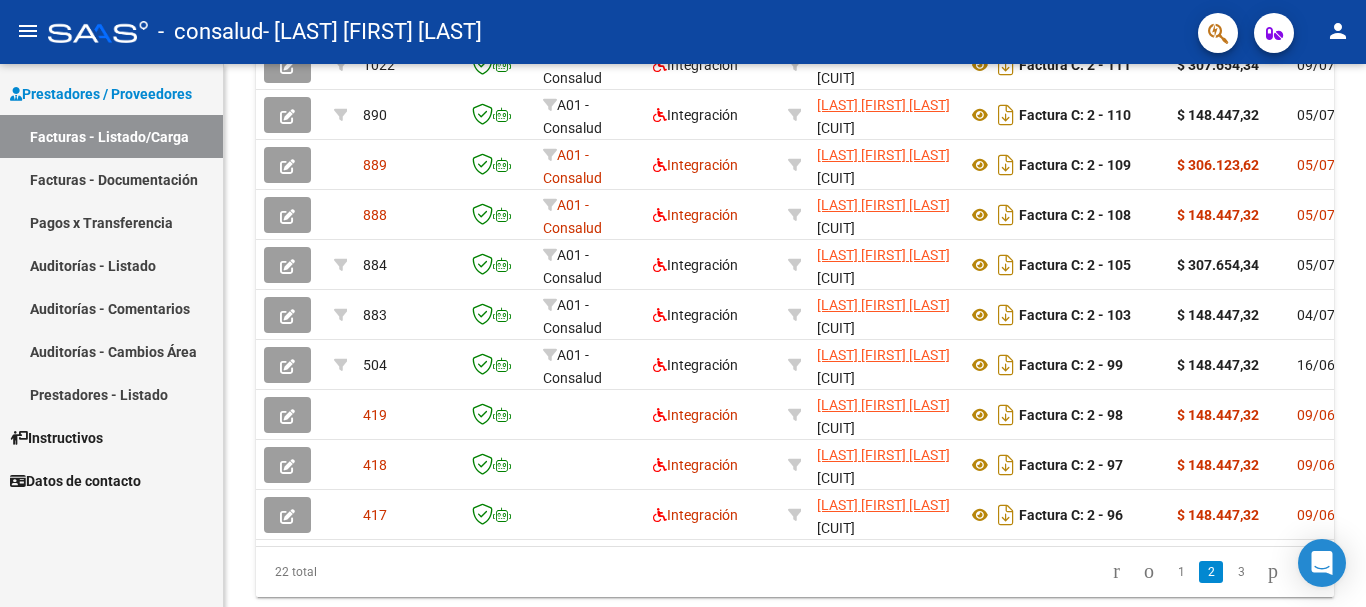 scroll, scrollTop: 653, scrollLeft: 0, axis: vertical 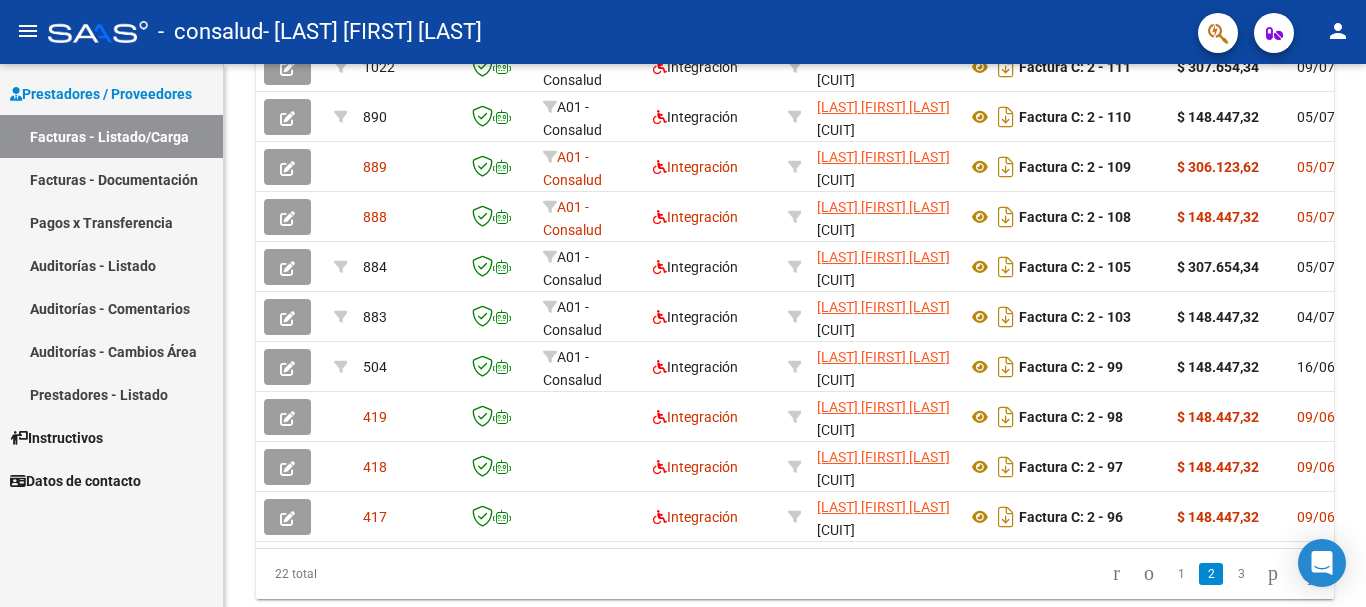 click on "Video tutorial   PRESTADORES -> Listado de CPBTs Emitidos por Prestadores / Proveedores (alt+q)   Cargar Comprobante
cloud_download  CSV  cloud_download  EXCEL  cloud_download  Estandar   Descarga Masiva
Filtros Id Area Area Todos Confirmado   Mostrar totalizadores   FILTROS DEL COMPROBANTE  Comprobante Tipo Comprobante Tipo Start date – End date Fec. Comprobante Desde / Hasta Días Emisión Desde(cant. días) Días Emisión Hasta(cant. días) CUIT / Razón Social Pto. Venta Nro. Comprobante Código SSS CAE Válido CAE Válido Todos Cargado Módulo Hosp. Todos Tiene facturacion Apócrifa Hospital Refes  FILTROS DE INTEGRACION  Período De Prestación Campos del Archivo de Rendición Devuelto x SSS (dr_envio) Todos Rendido x SSS (dr_envio) Tipo de Registro Tipo de Registro Período Presentación Período Presentación Campos del Legajo Asociado (preaprobación) Afiliado Legajo (cuil/nombre) Todos Solo facturas preaprobadas  MAS FILTROS  Todos Con Doc. Respaldatoria Todos Con Trazabilidad Todos – –" 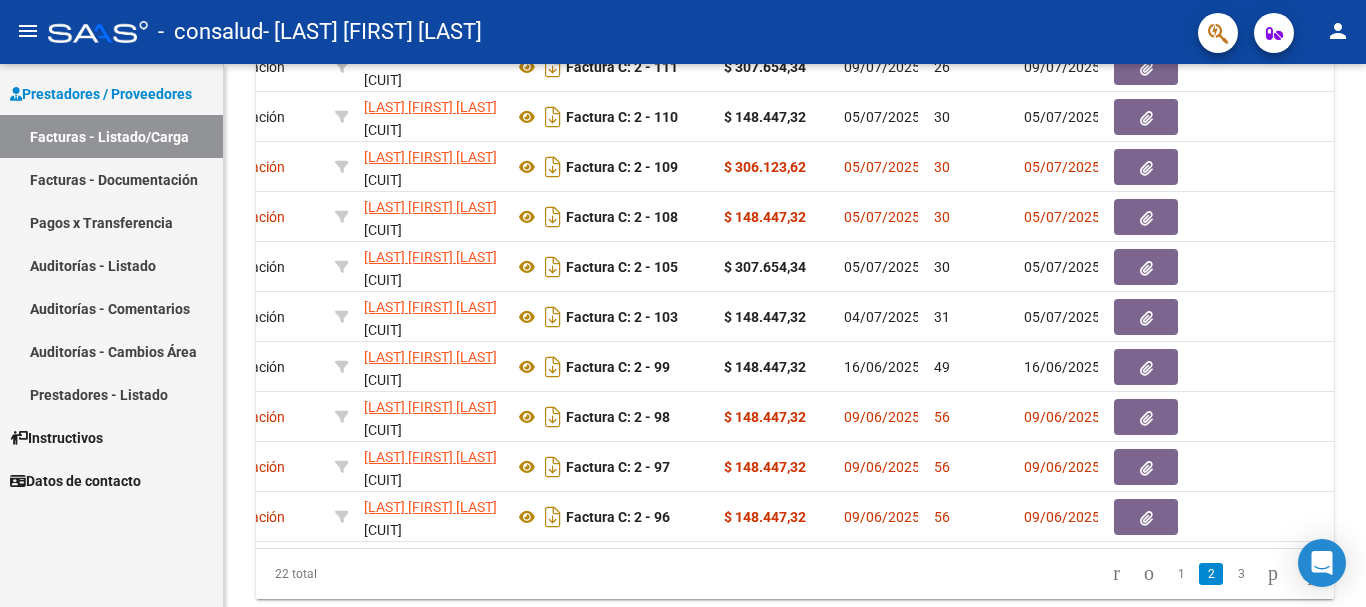scroll, scrollTop: 0, scrollLeft: 582, axis: horizontal 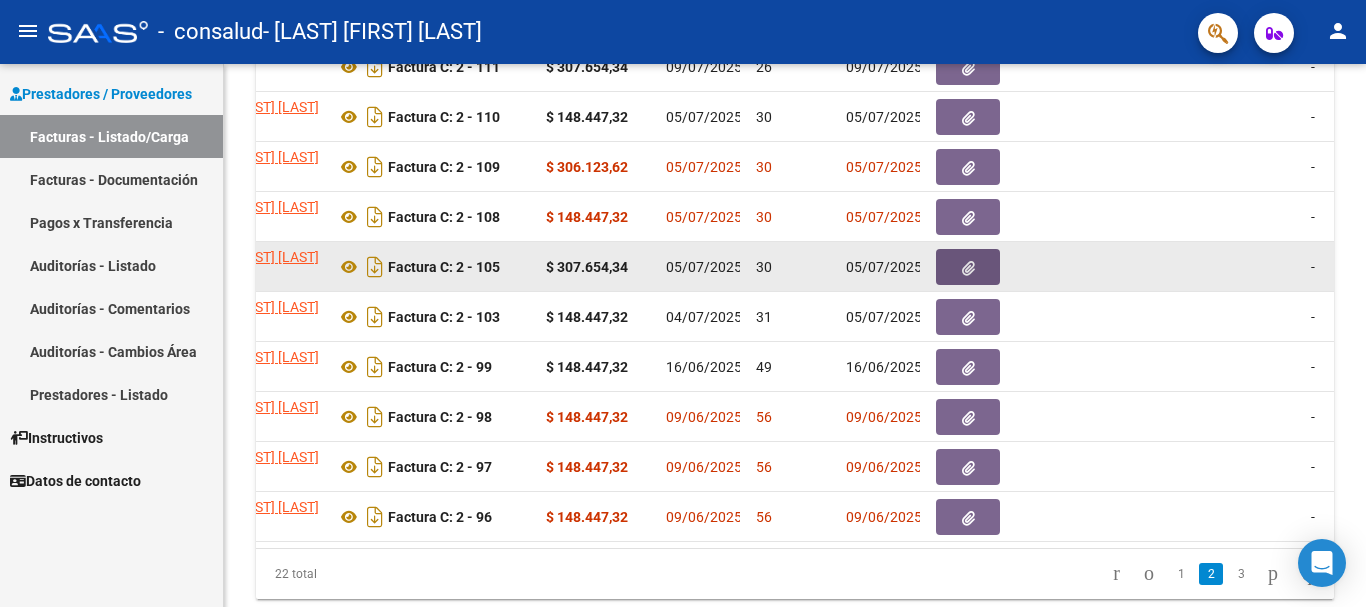click 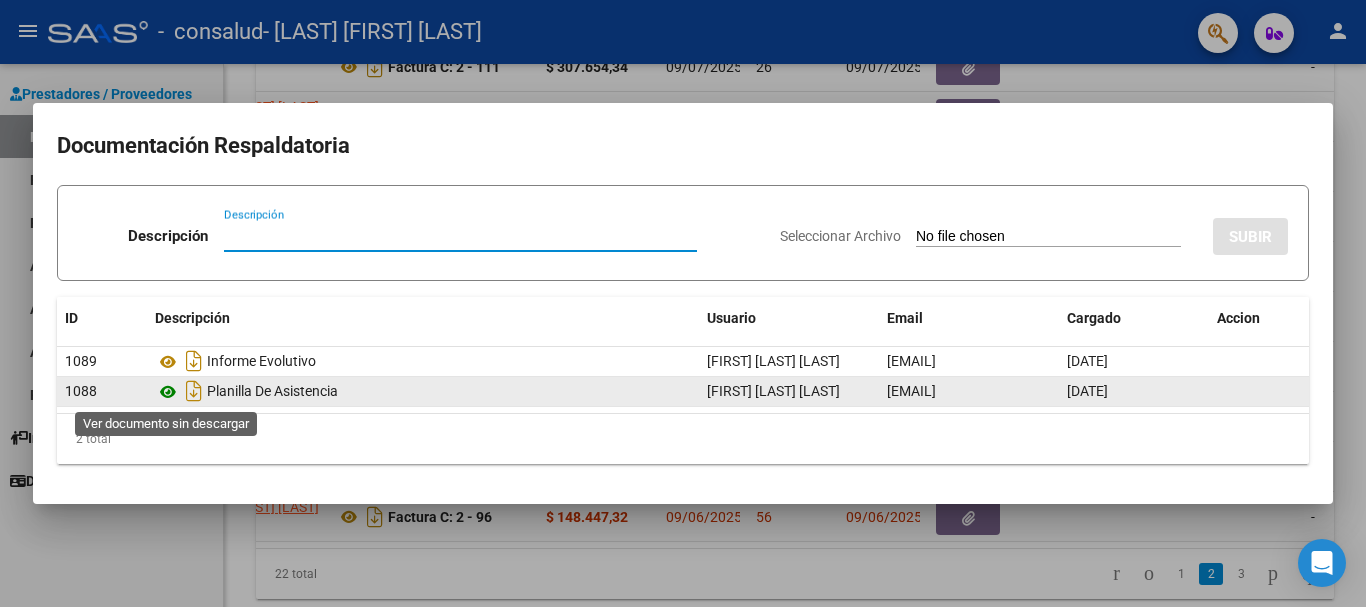click 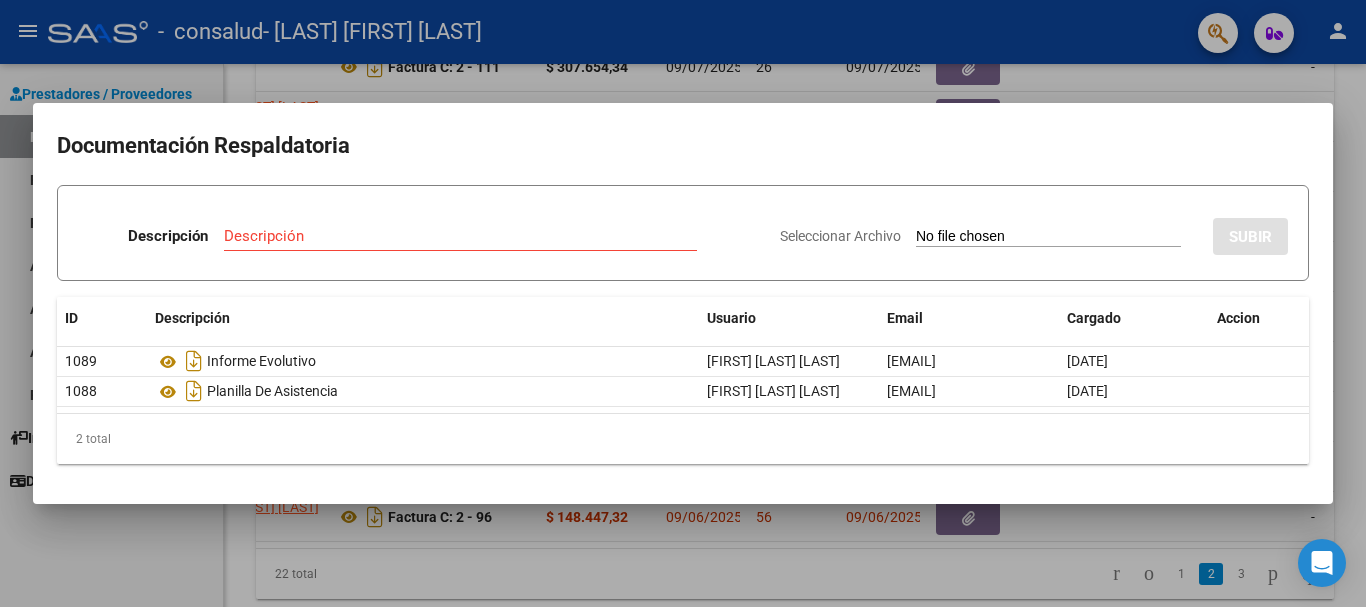 click at bounding box center (683, 303) 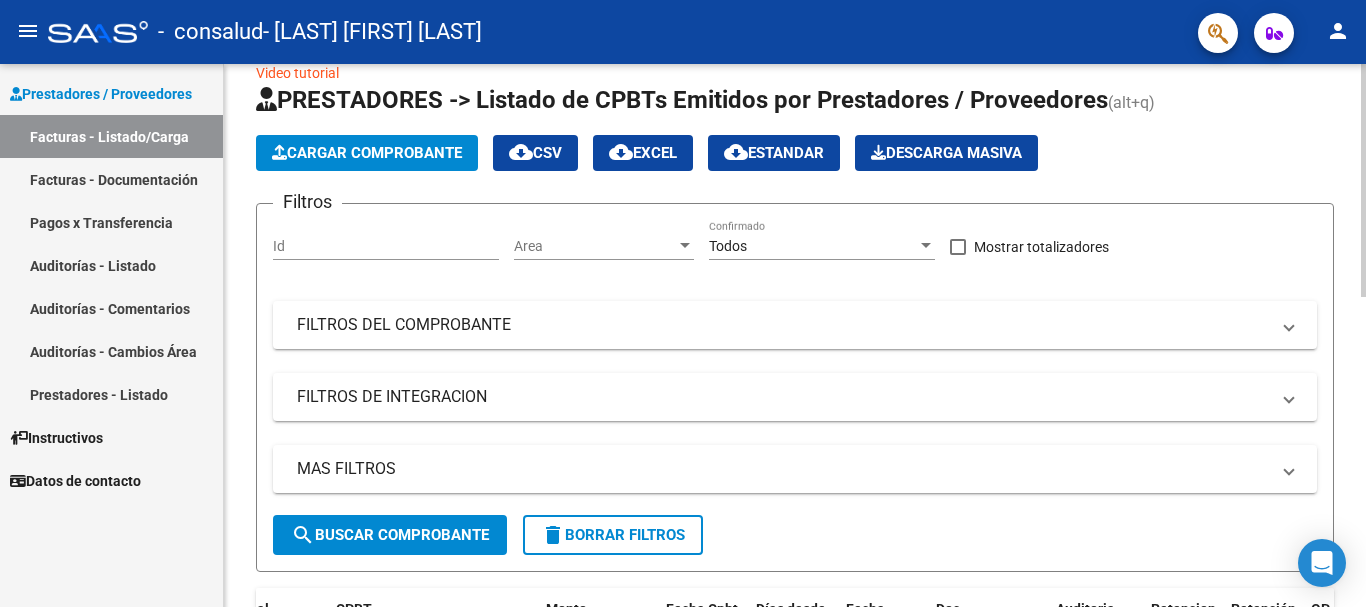 scroll, scrollTop: 0, scrollLeft: 0, axis: both 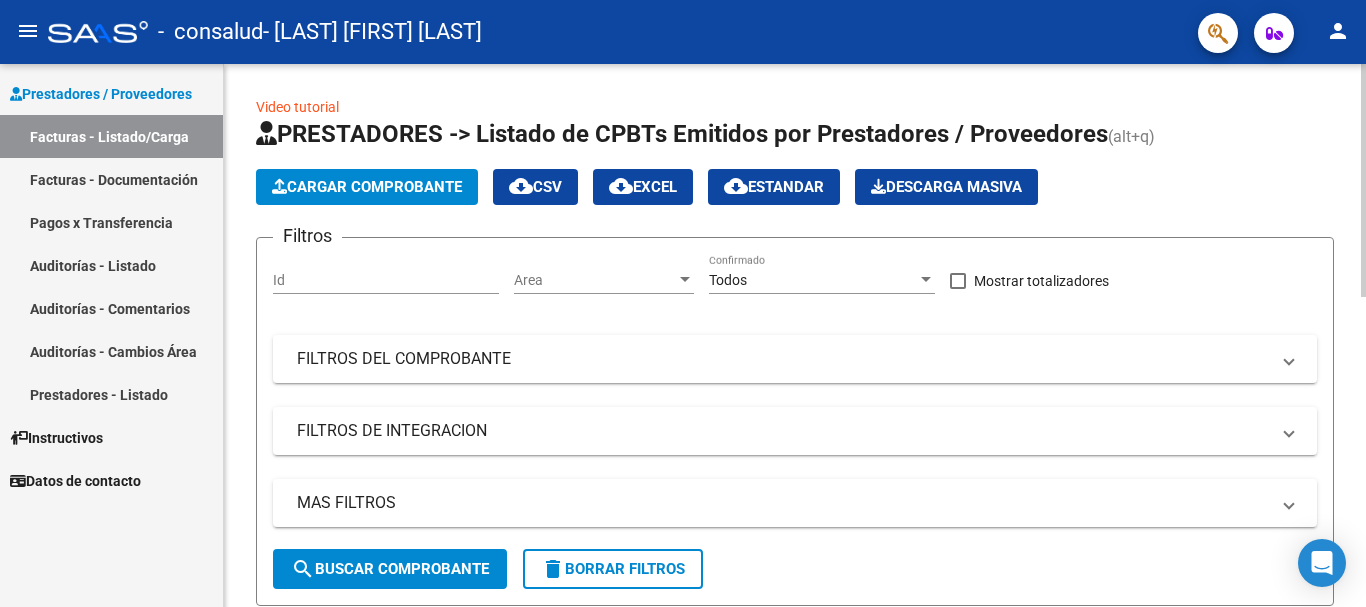 click on "Video tutorial   PRESTADORES -> Listado de CPBTs Emitidos por Prestadores / Proveedores (alt+q)   Cargar Comprobante
cloud_download  CSV  cloud_download  EXCEL  cloud_download  Estandar   Descarga Masiva
Filtros Id Area Area Todos Confirmado   Mostrar totalizadores   FILTROS DEL COMPROBANTE  Comprobante Tipo Comprobante Tipo Start date – End date Fec. Comprobante Desde / Hasta Días Emisión Desde(cant. días) Días Emisión Hasta(cant. días) CUIT / Razón Social Pto. Venta Nro. Comprobante Código SSS CAE Válido CAE Válido Todos Cargado Módulo Hosp. Todos Tiene facturacion Apócrifa Hospital Refes  FILTROS DE INTEGRACION  Período De Prestación Campos del Archivo de Rendición Devuelto x SSS (dr_envio) Todos Rendido x SSS (dr_envio) Tipo de Registro Tipo de Registro Período Presentación Período Presentación Campos del Legajo Asociado (preaprobación) Afiliado Legajo (cuil/nombre) Todos Solo facturas preaprobadas  MAS FILTROS  Todos Con Doc. Respaldatoria Todos Con Trazabilidad Todos – –" 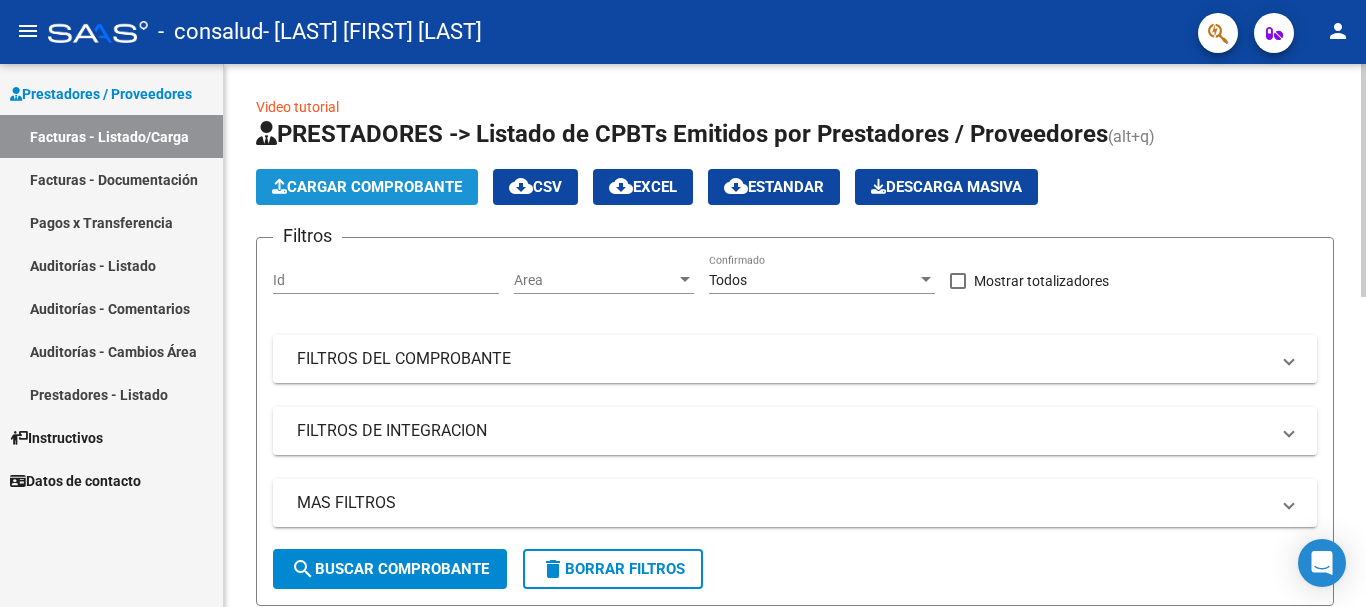 click on "Cargar Comprobante" 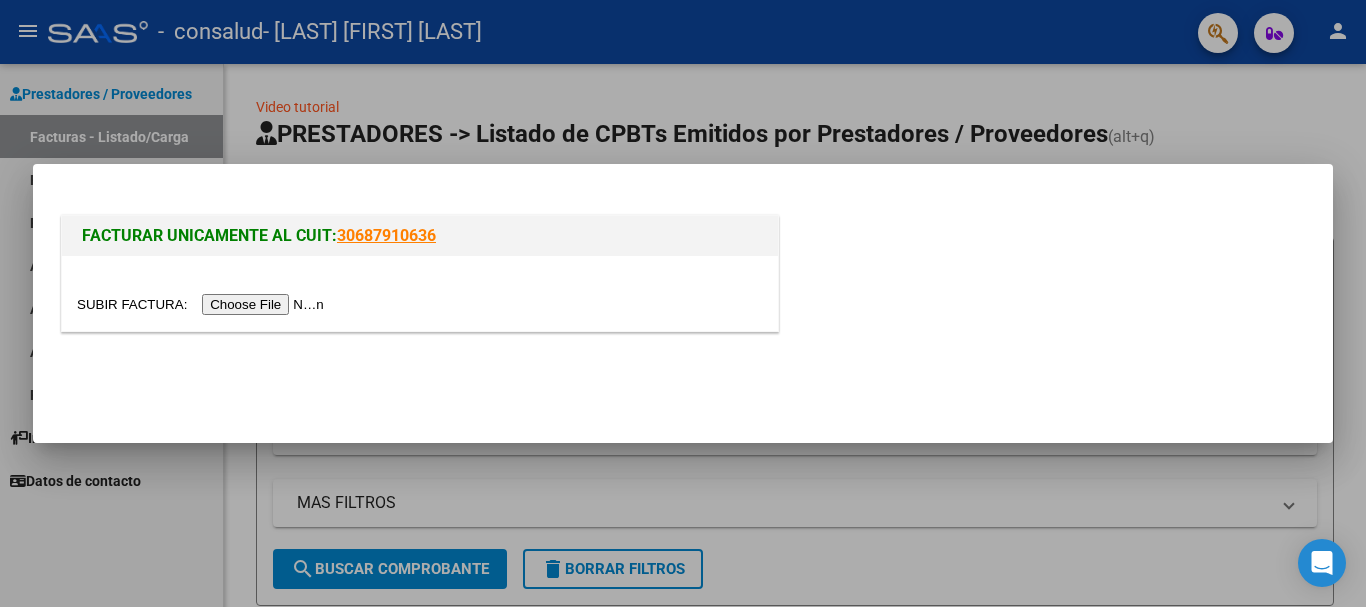 click at bounding box center (203, 304) 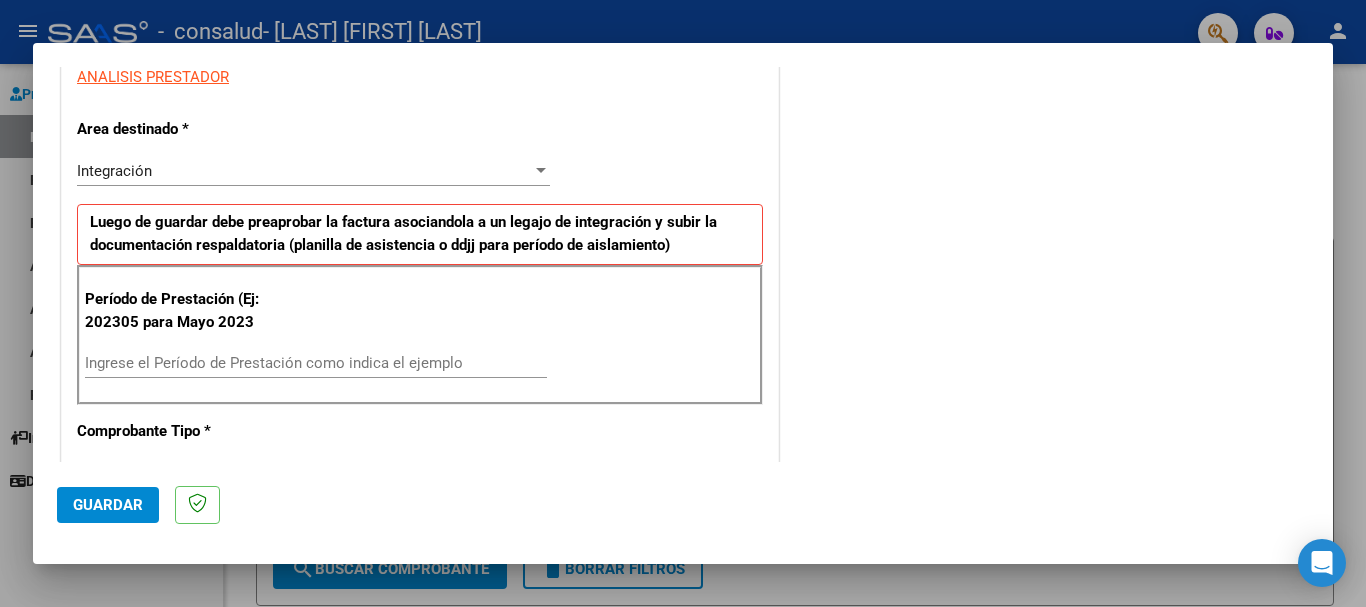 scroll, scrollTop: 364, scrollLeft: 0, axis: vertical 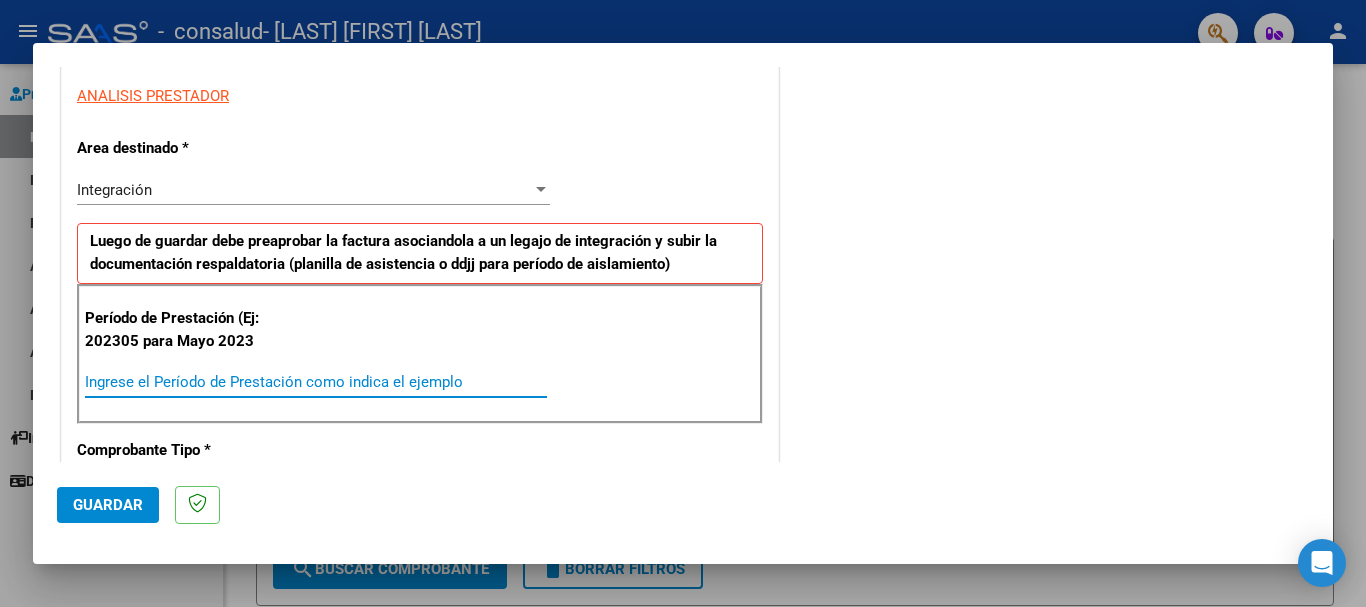 click on "Ingrese el Período de Prestación como indica el ejemplo" at bounding box center [316, 382] 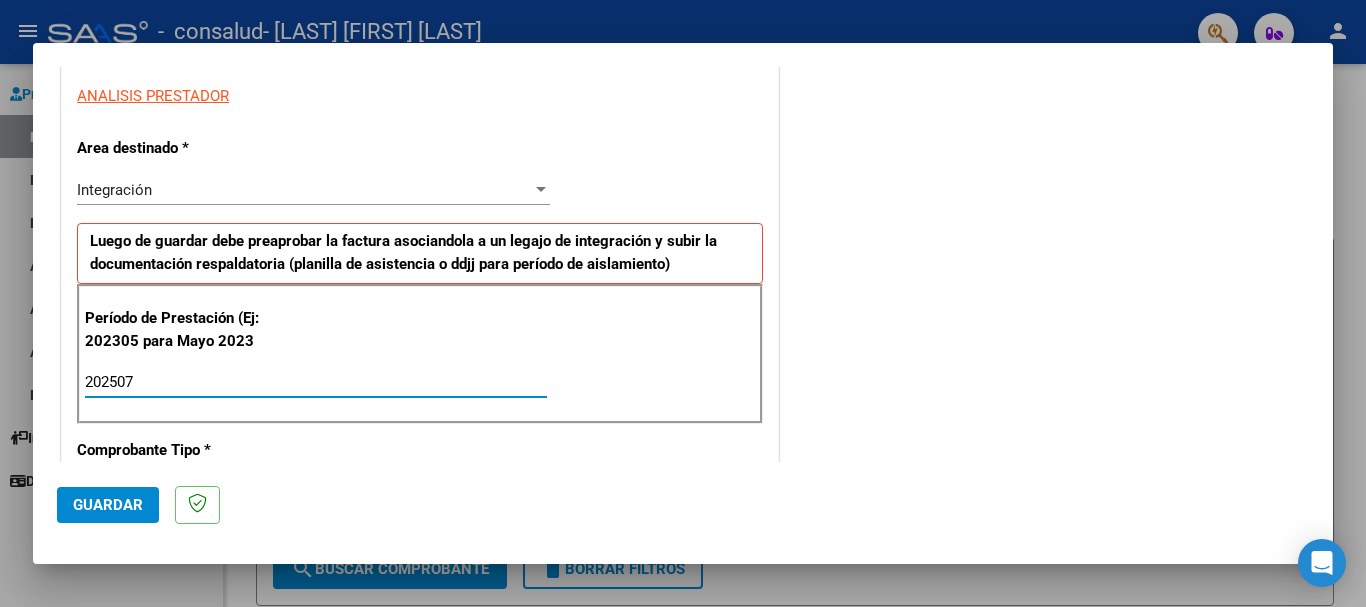 type on "202507" 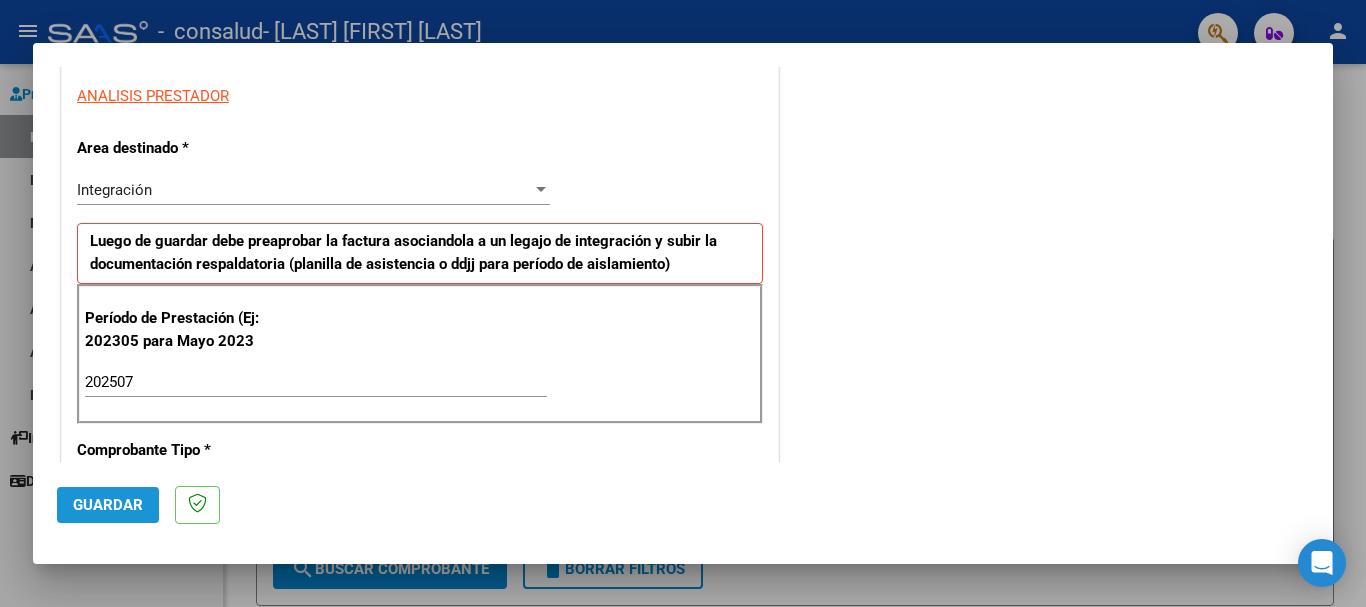 click on "Guardar" 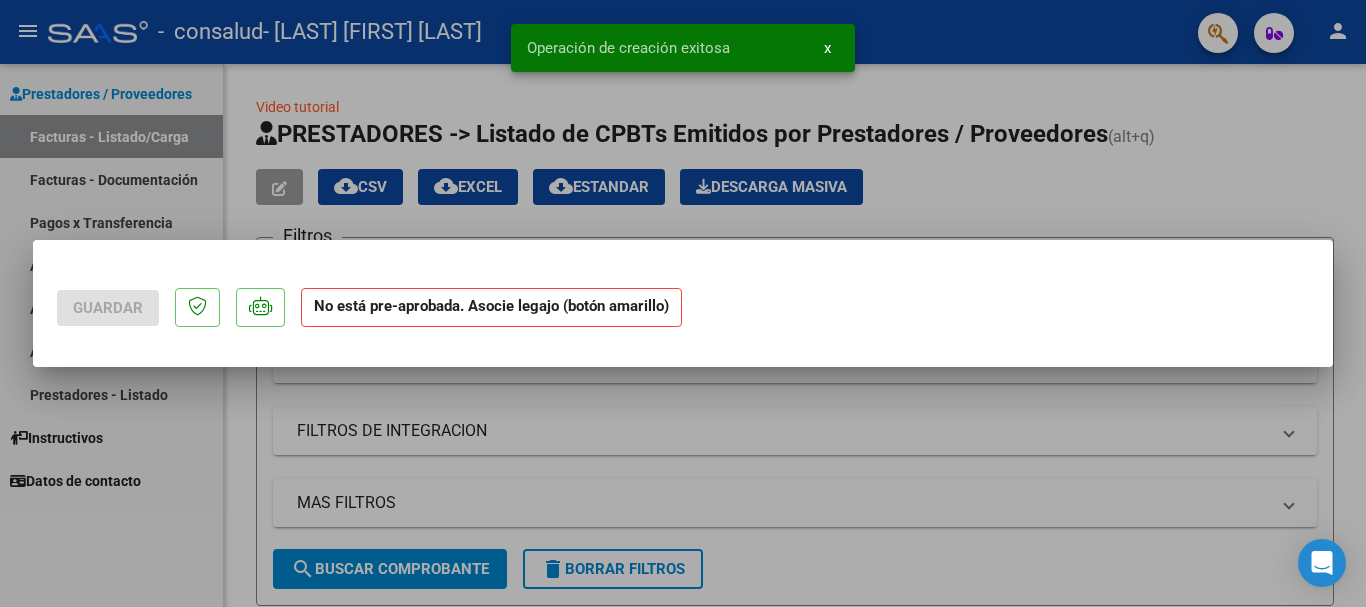 scroll, scrollTop: 0, scrollLeft: 0, axis: both 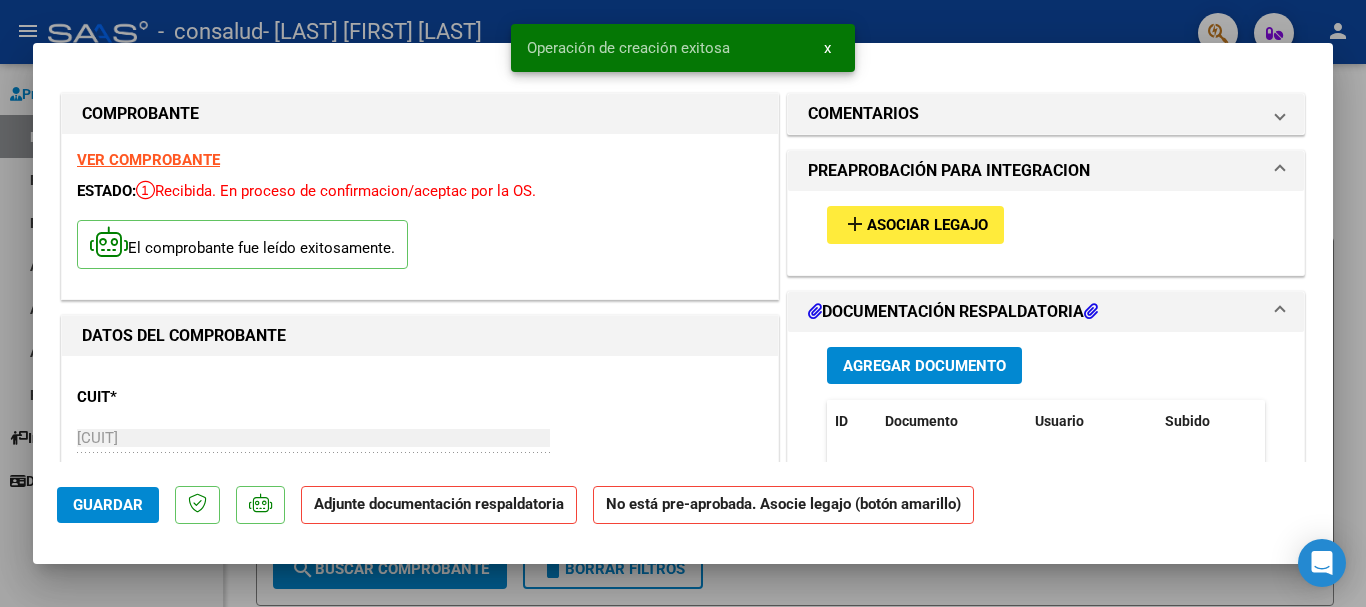 click on "Agregar Documento" at bounding box center [924, 366] 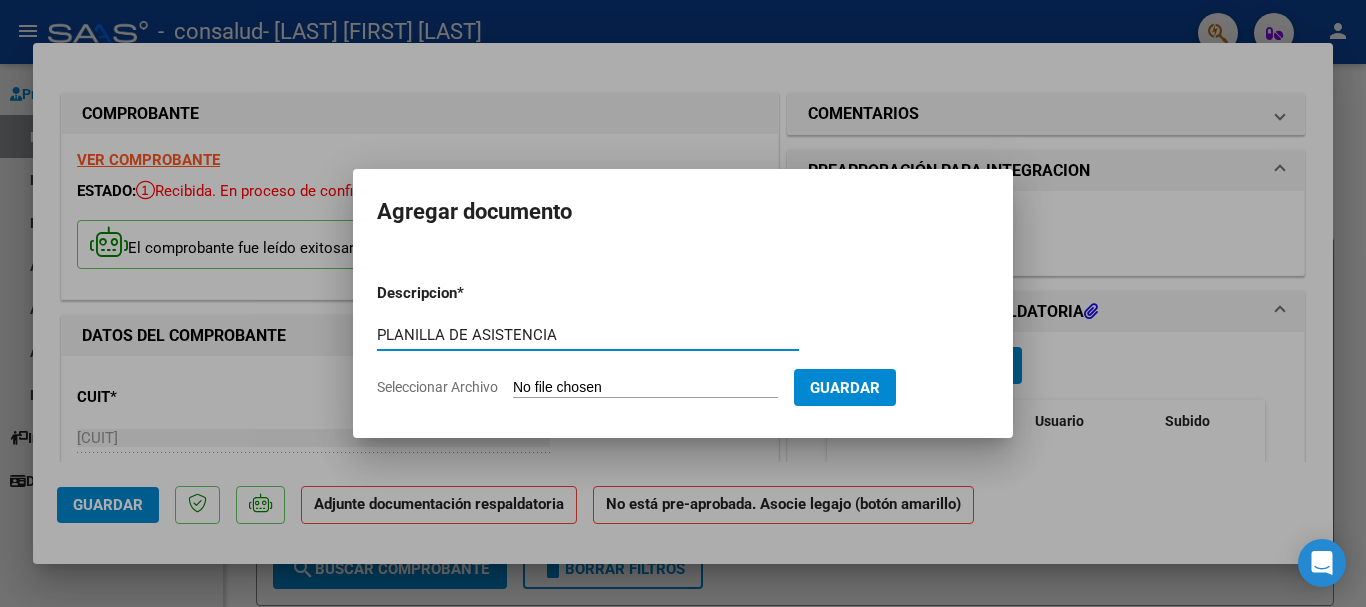 type on "PLANILLA DE ASISTENCIA" 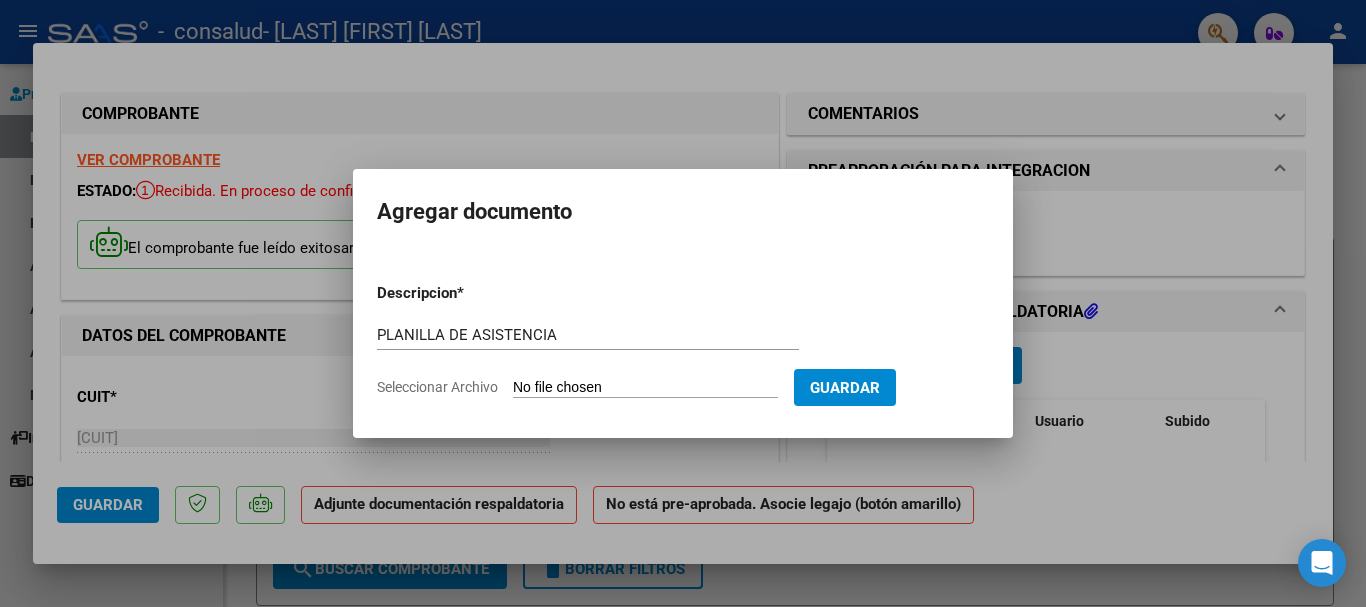 click on "Descripcion  *   PLANILLA DE ASISTENCIA Escriba aquí una descripcion  Seleccionar Archivo Guardar" at bounding box center [683, 340] 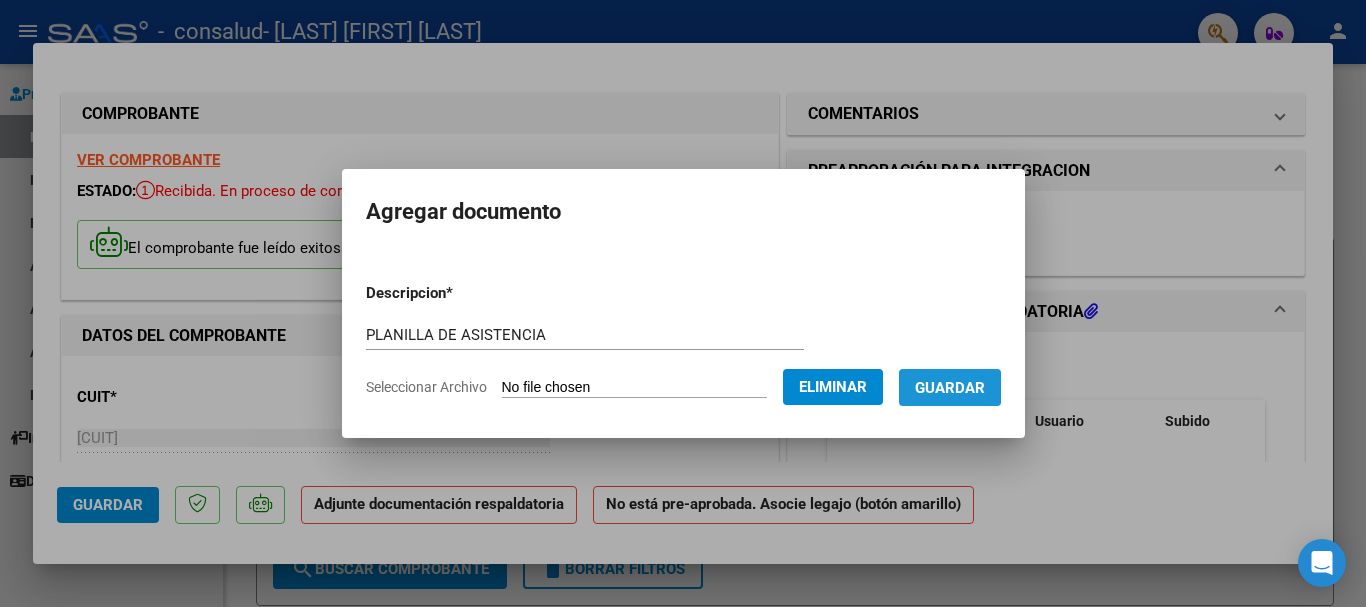 click on "Guardar" at bounding box center (950, 388) 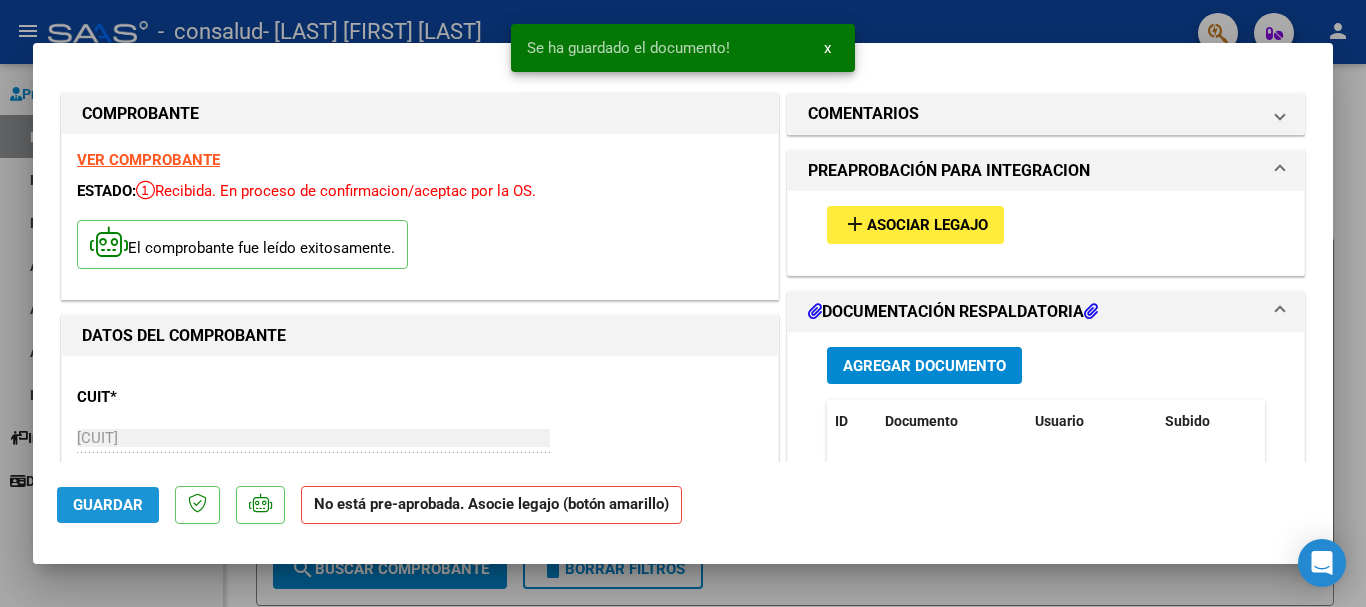 click on "Guardar" 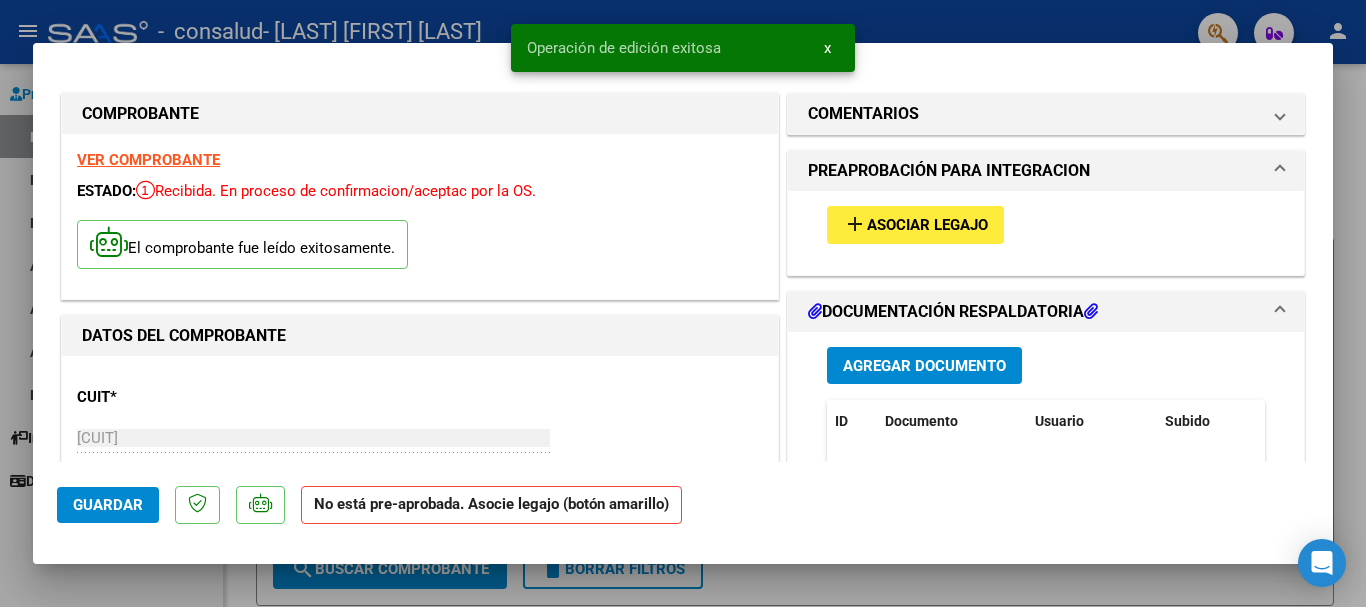 click at bounding box center (683, 303) 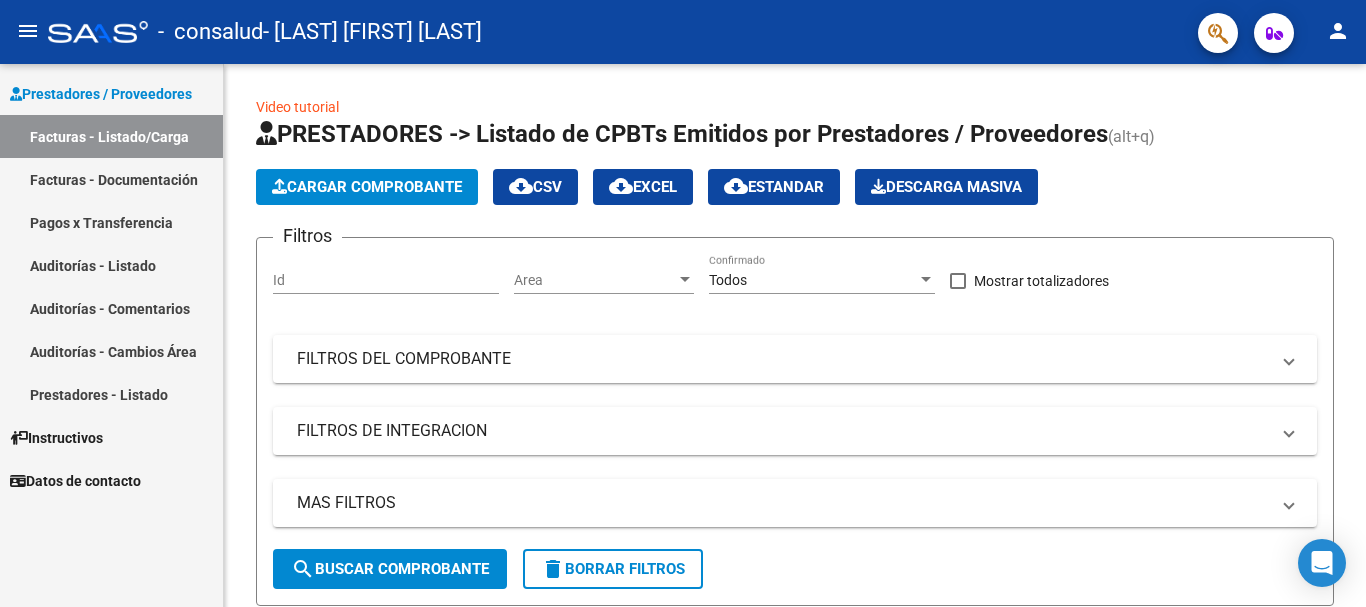click on "Facturas - Listado/Carga" at bounding box center (111, 136) 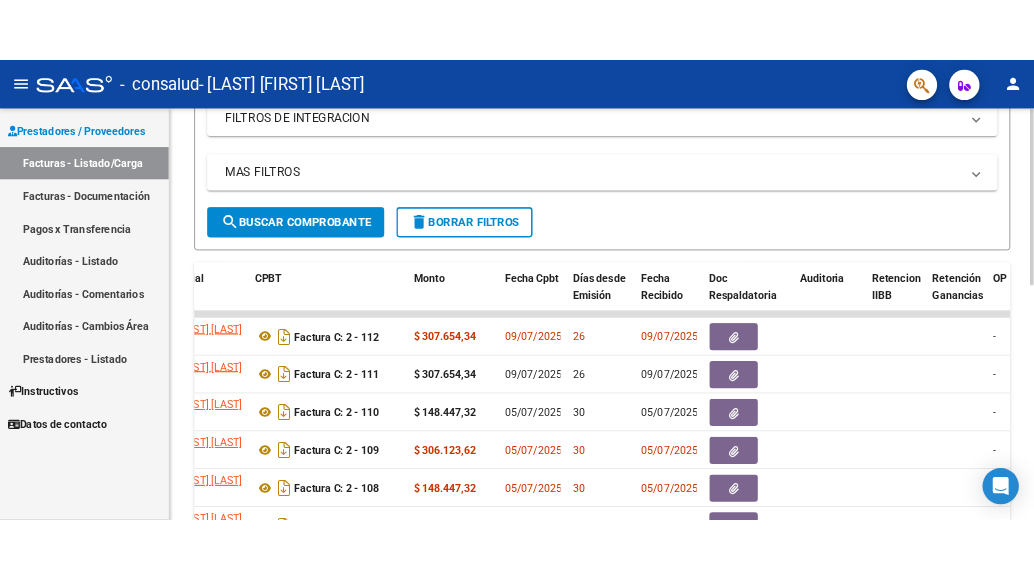 scroll, scrollTop: 369, scrollLeft: 0, axis: vertical 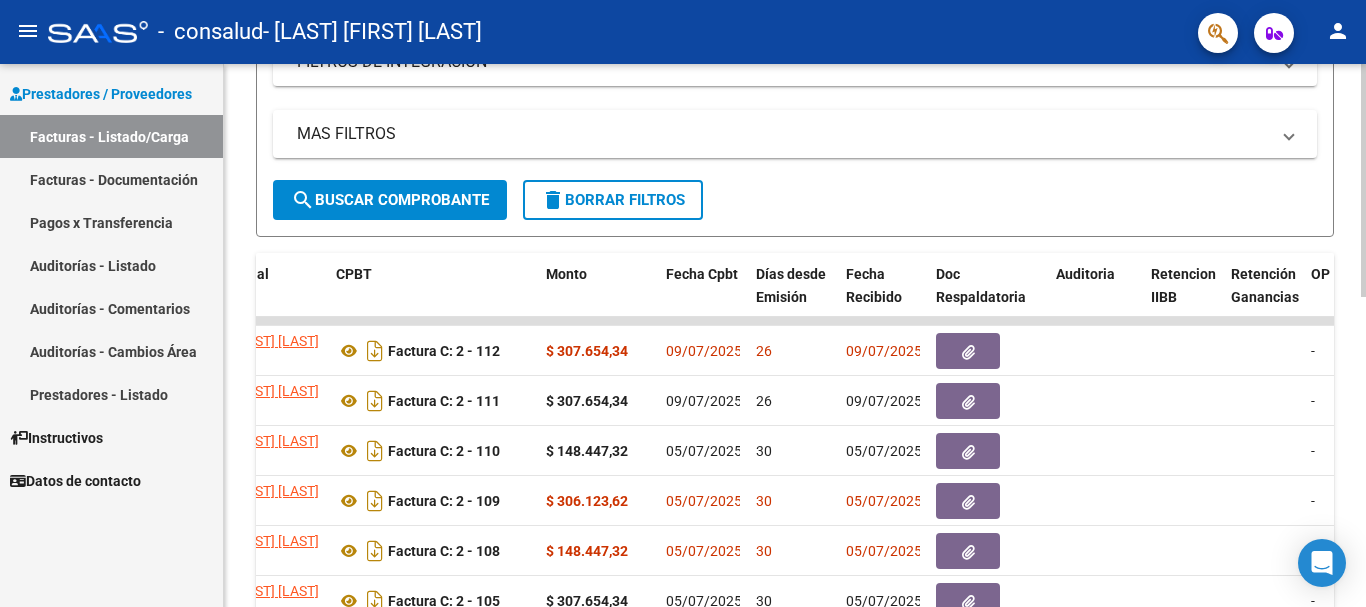 click 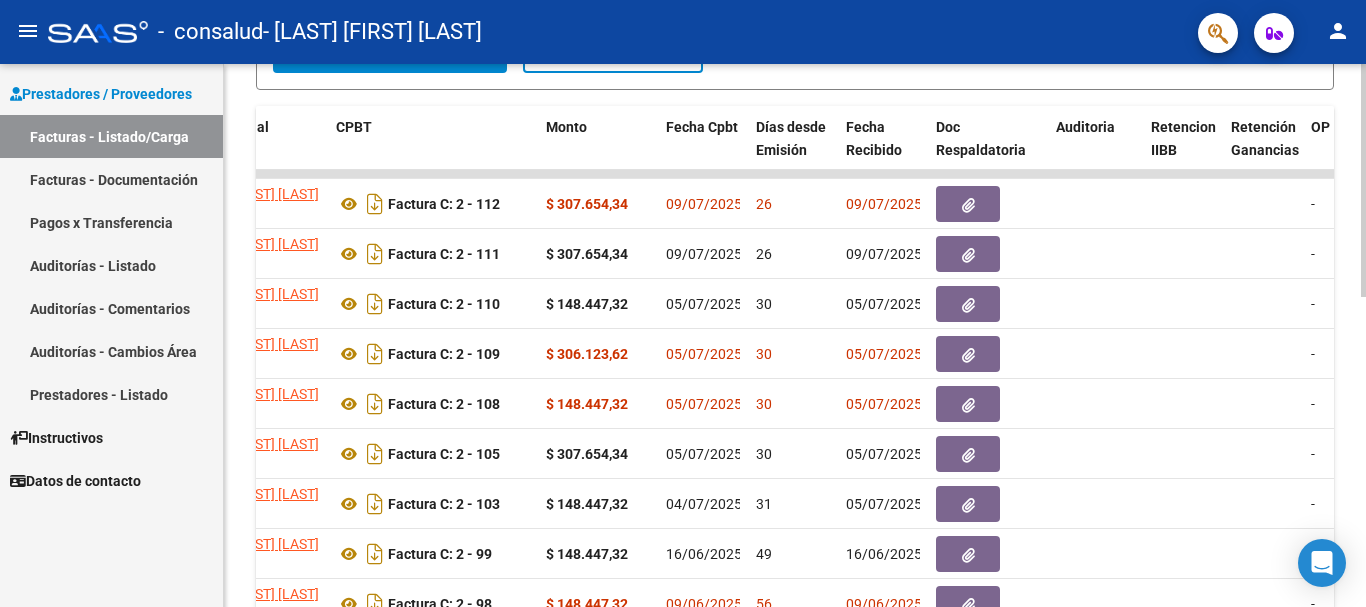 scroll, scrollTop: 558, scrollLeft: 0, axis: vertical 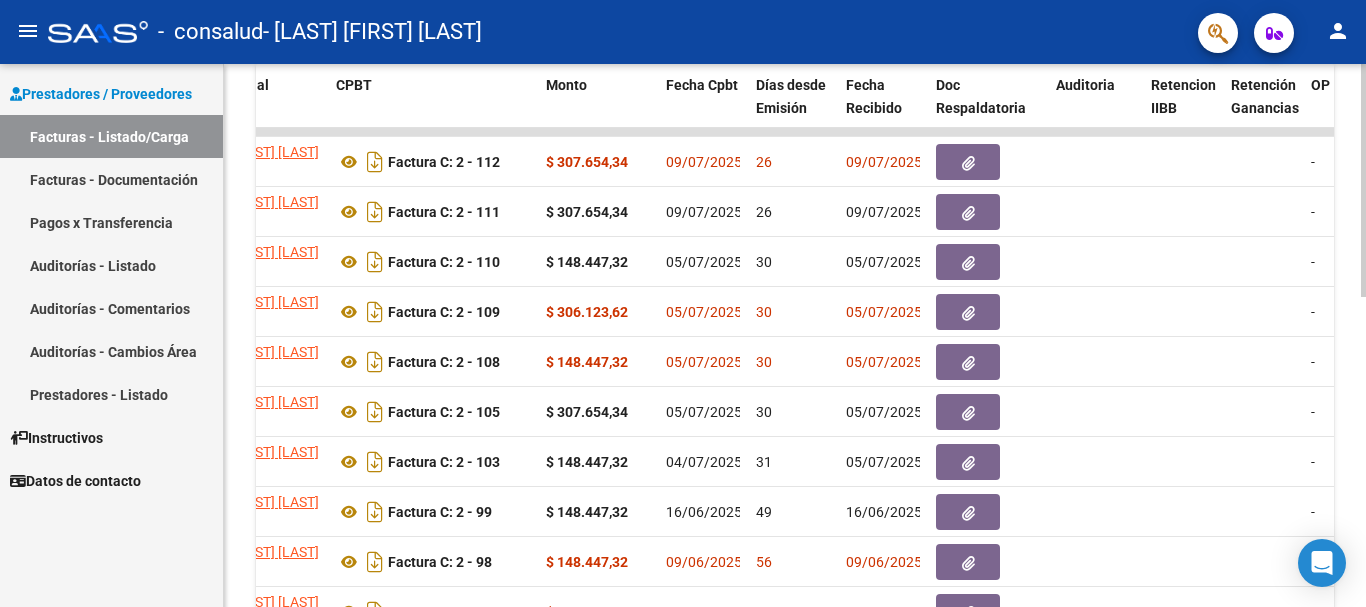 click 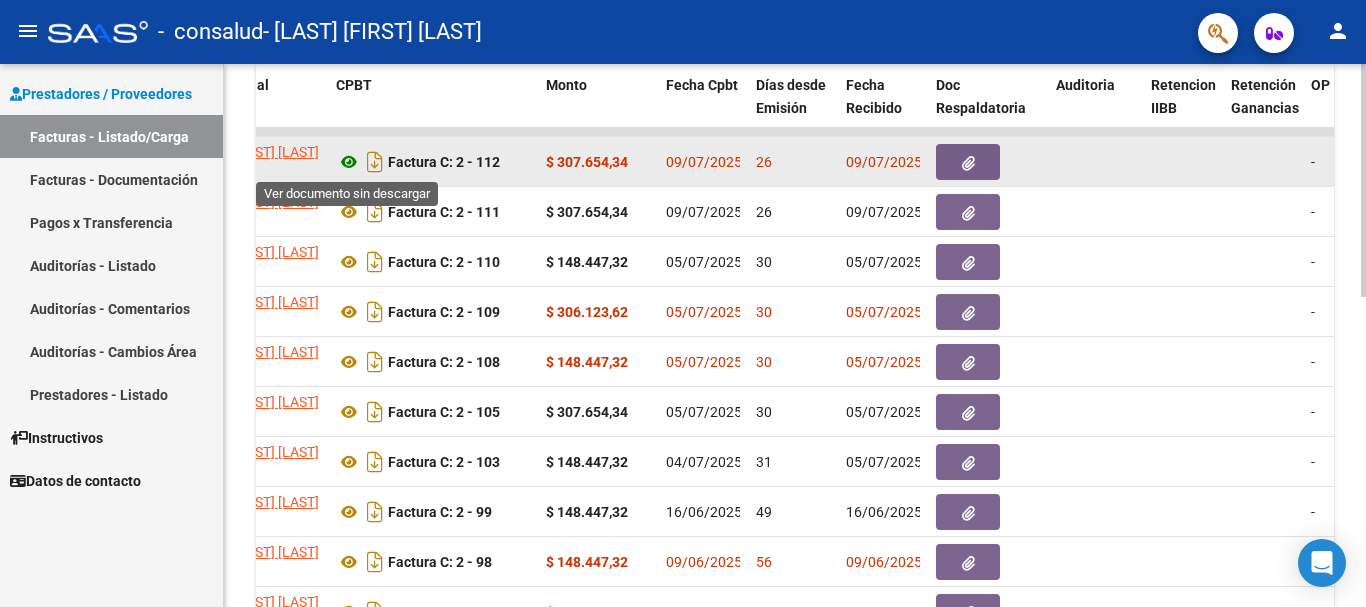 click 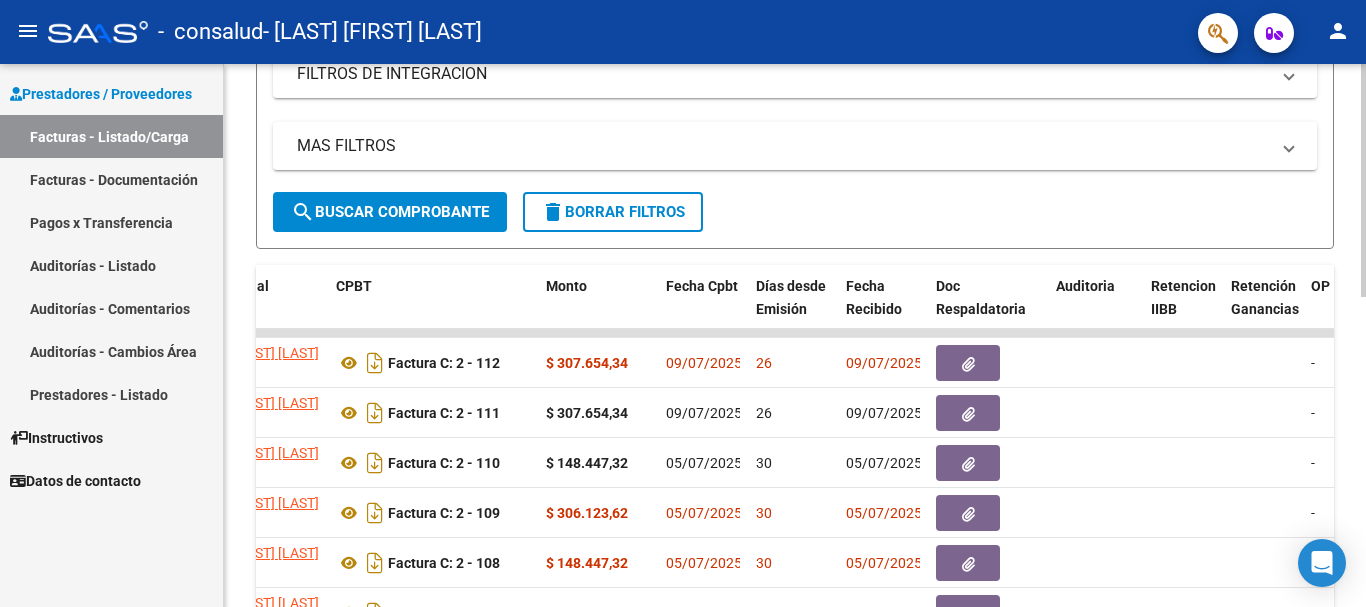 scroll, scrollTop: 453, scrollLeft: 0, axis: vertical 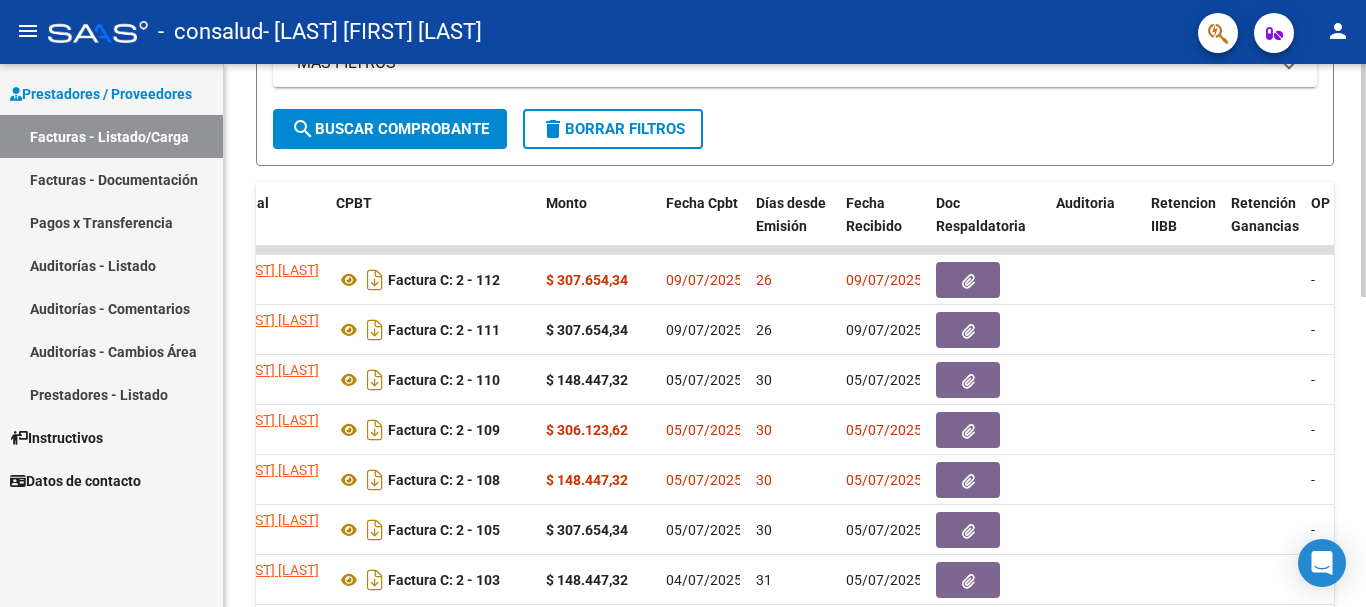 click 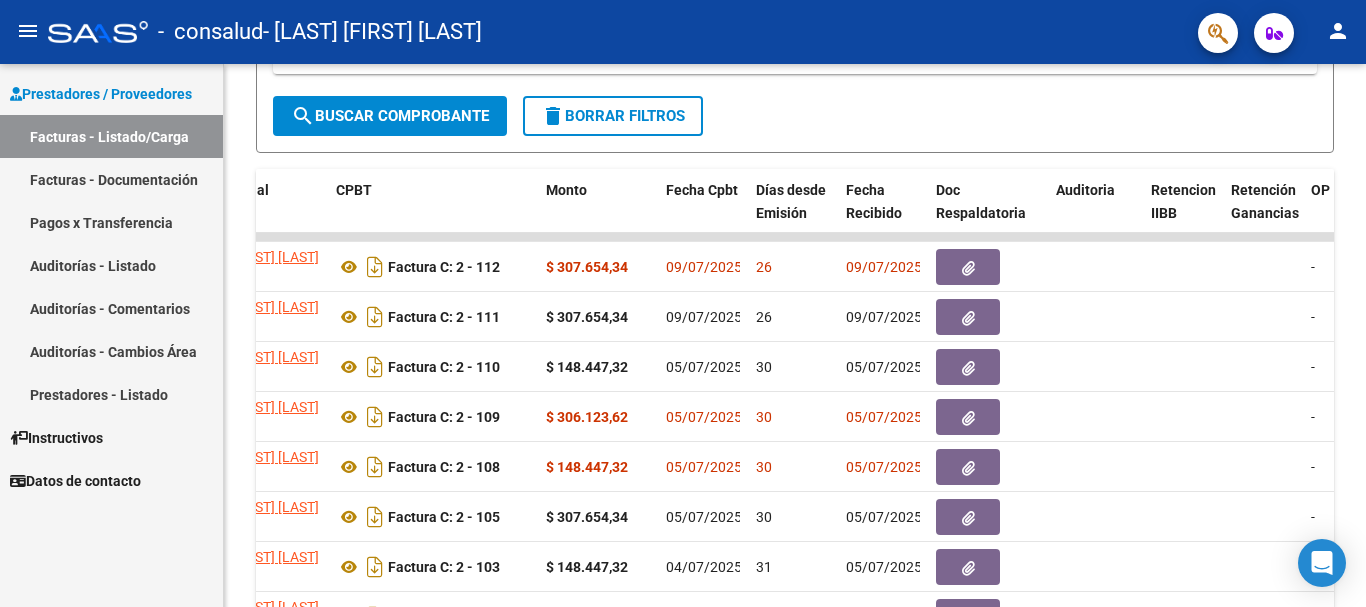 click on "Facturas - Listado/Carga" at bounding box center (111, 136) 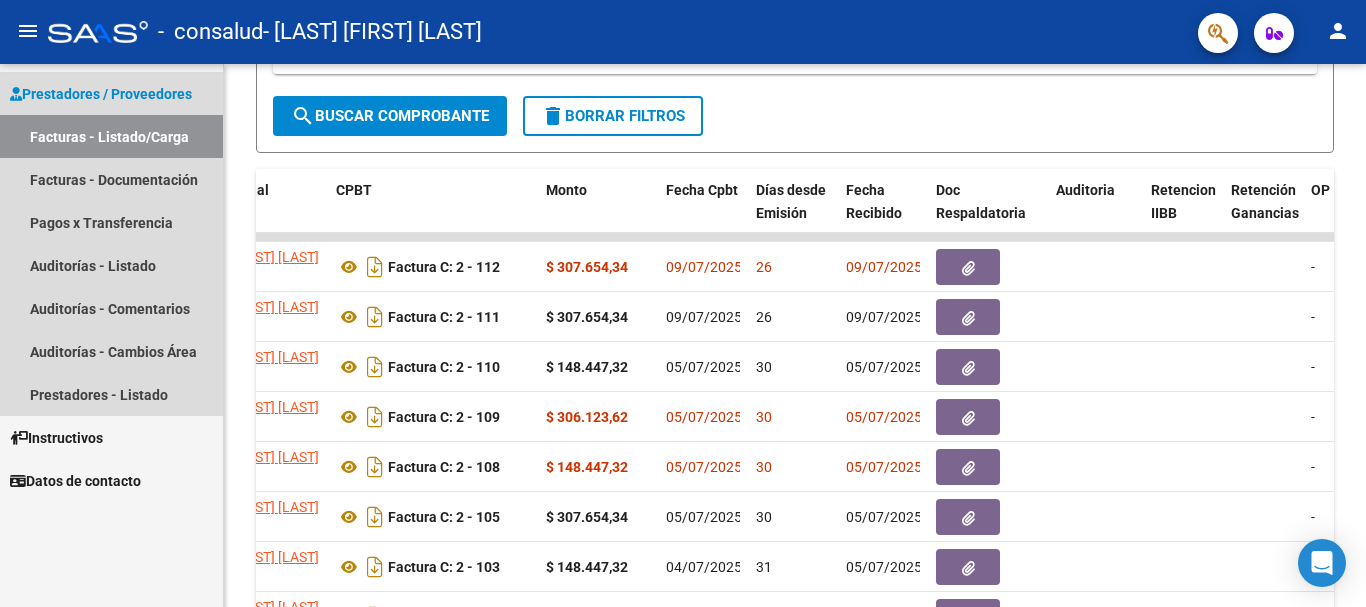 click on "Facturas - Listado/Carga" at bounding box center [111, 136] 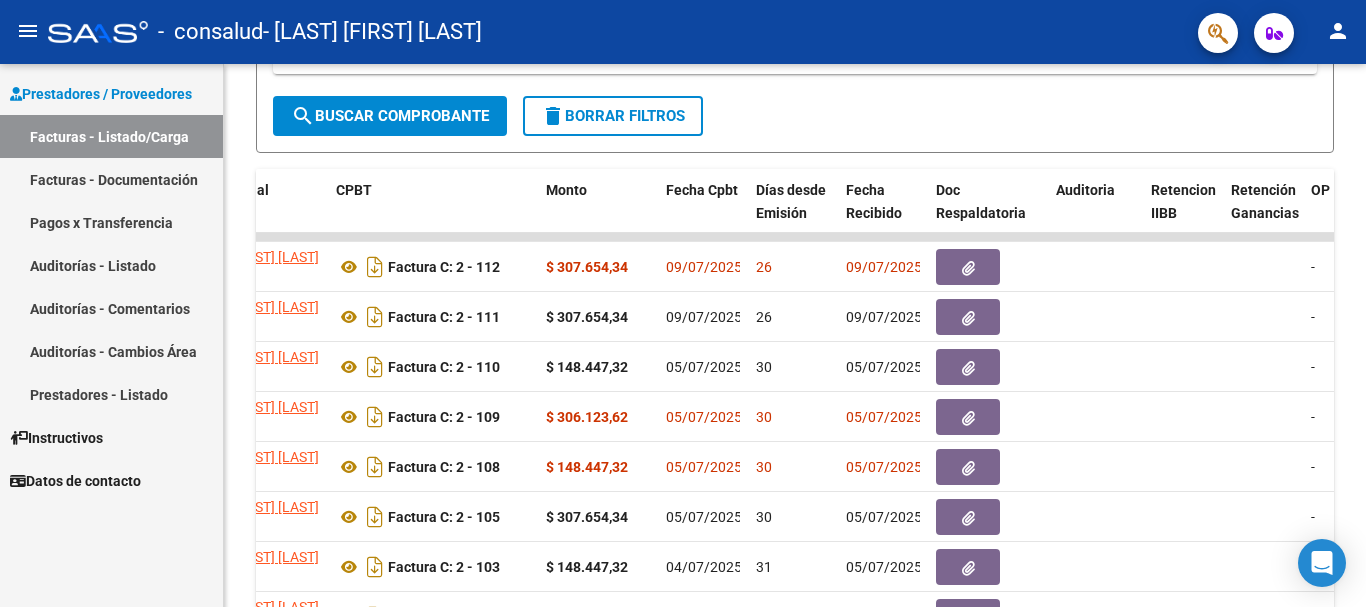 drag, startPoint x: 980, startPoint y: 603, endPoint x: 790, endPoint y: 616, distance: 190.44421 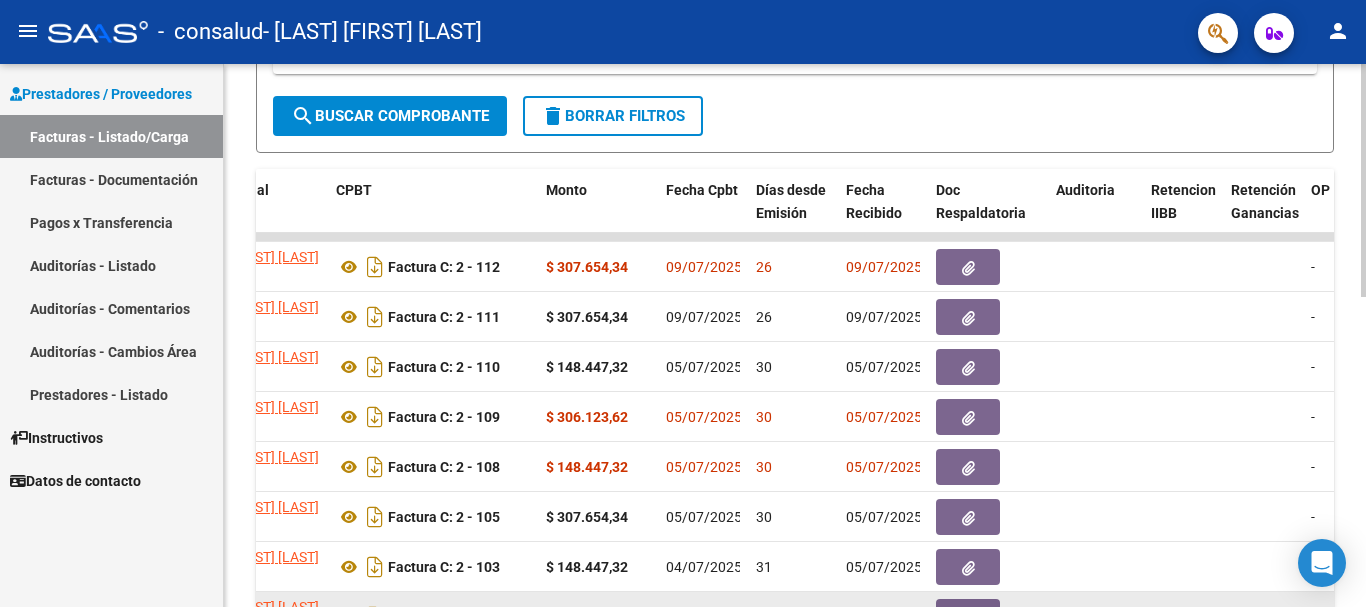 drag, startPoint x: 975, startPoint y: 603, endPoint x: 852, endPoint y: 603, distance: 123 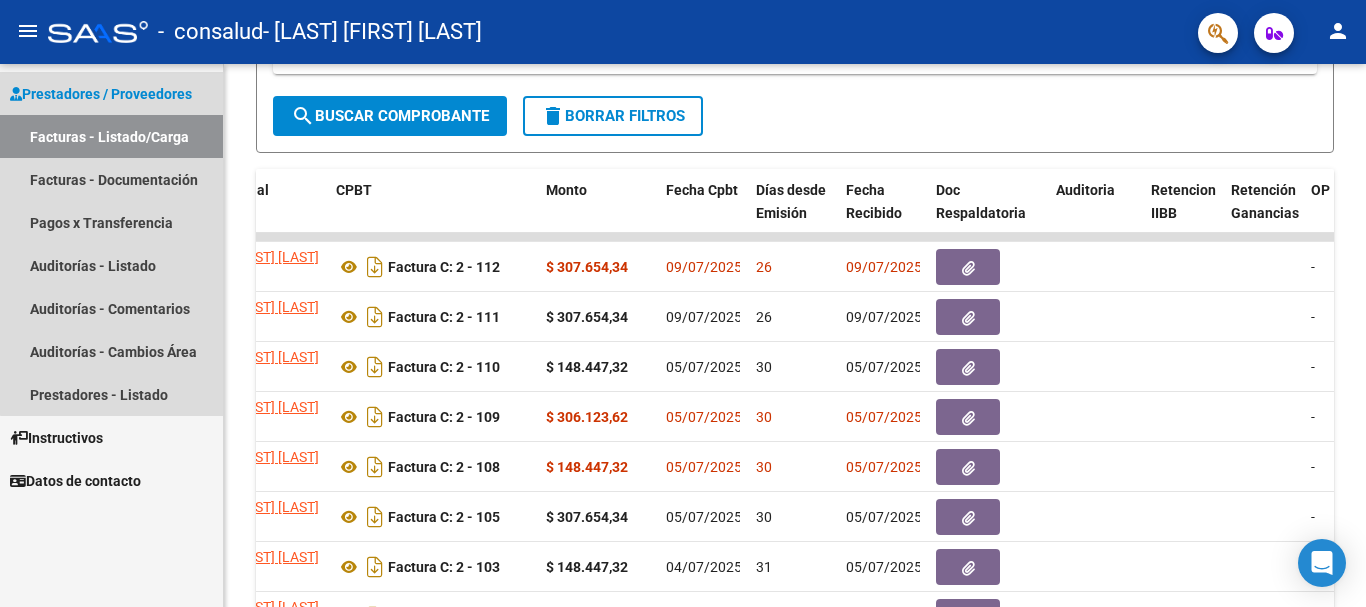 click on "Facturas - Listado/Carga" at bounding box center [111, 136] 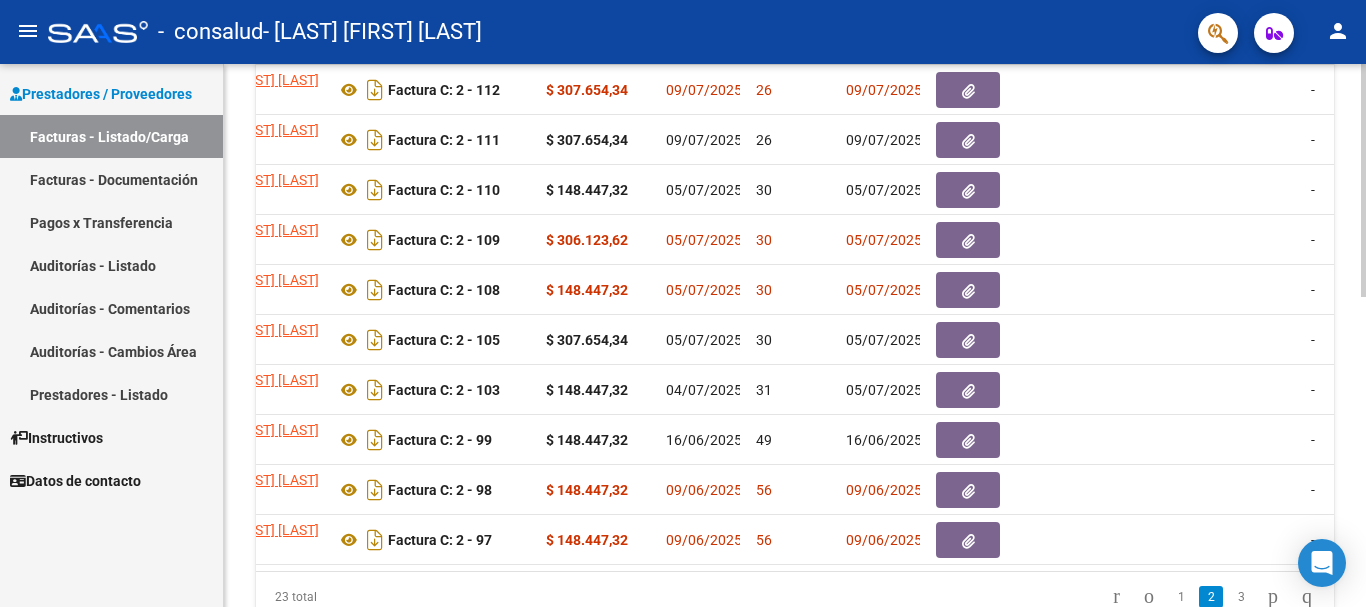 scroll, scrollTop: 633, scrollLeft: 0, axis: vertical 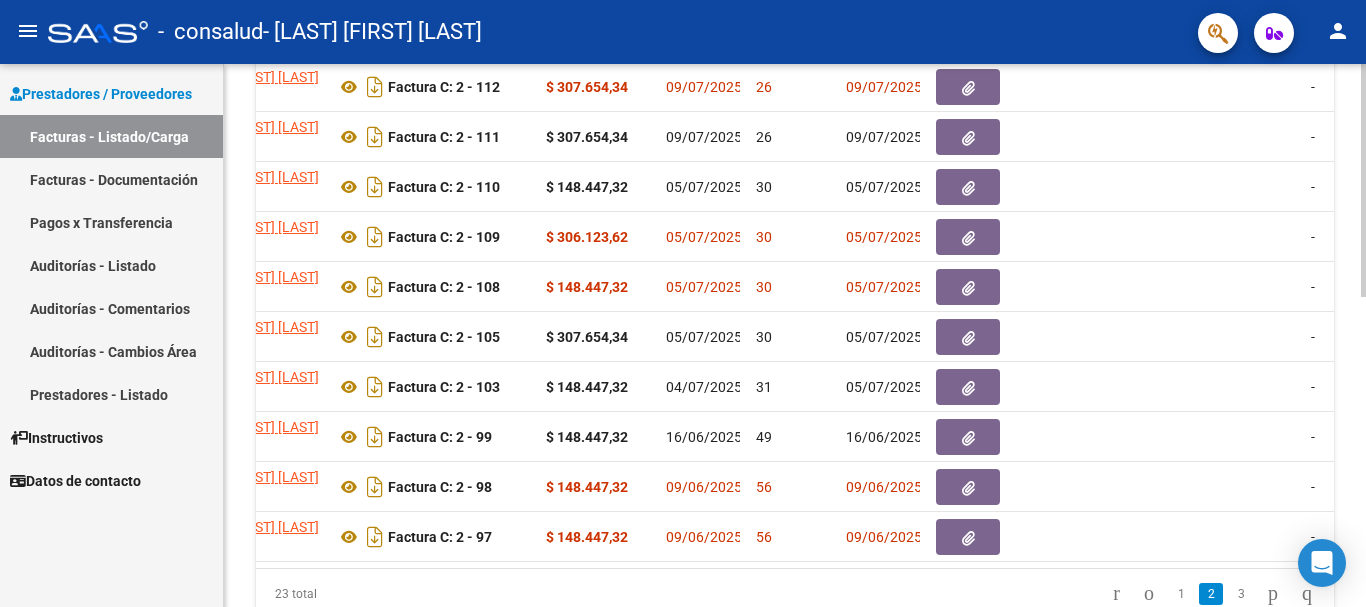 click 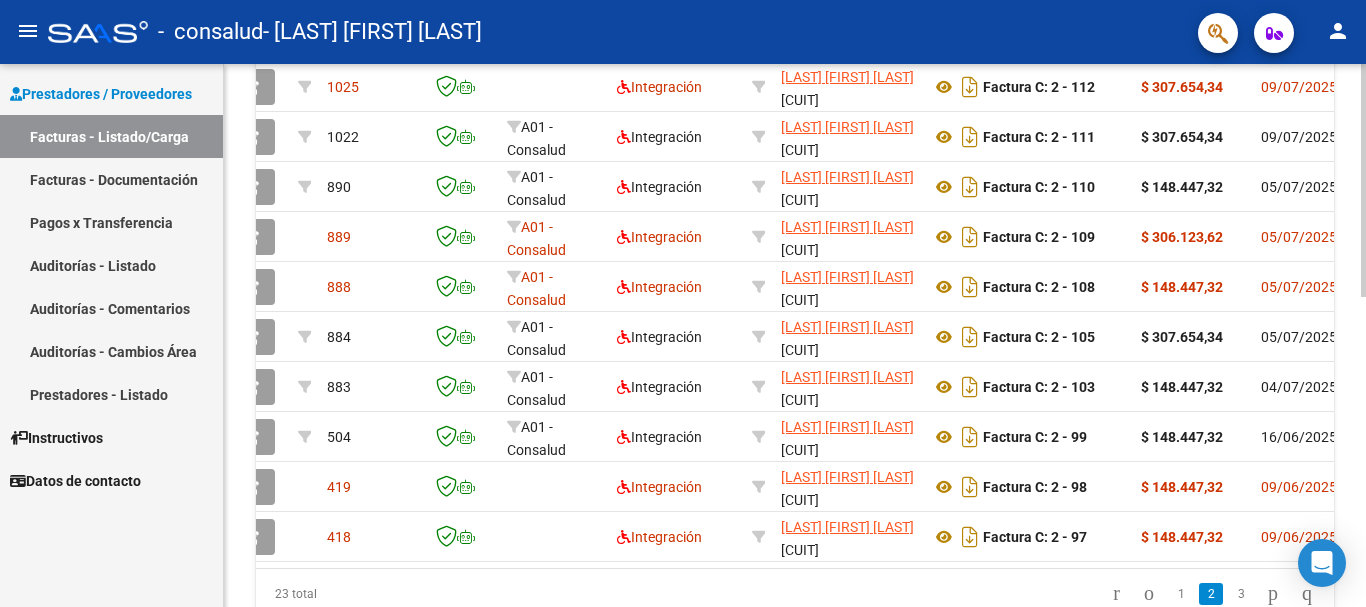 scroll, scrollTop: 0, scrollLeft: 0, axis: both 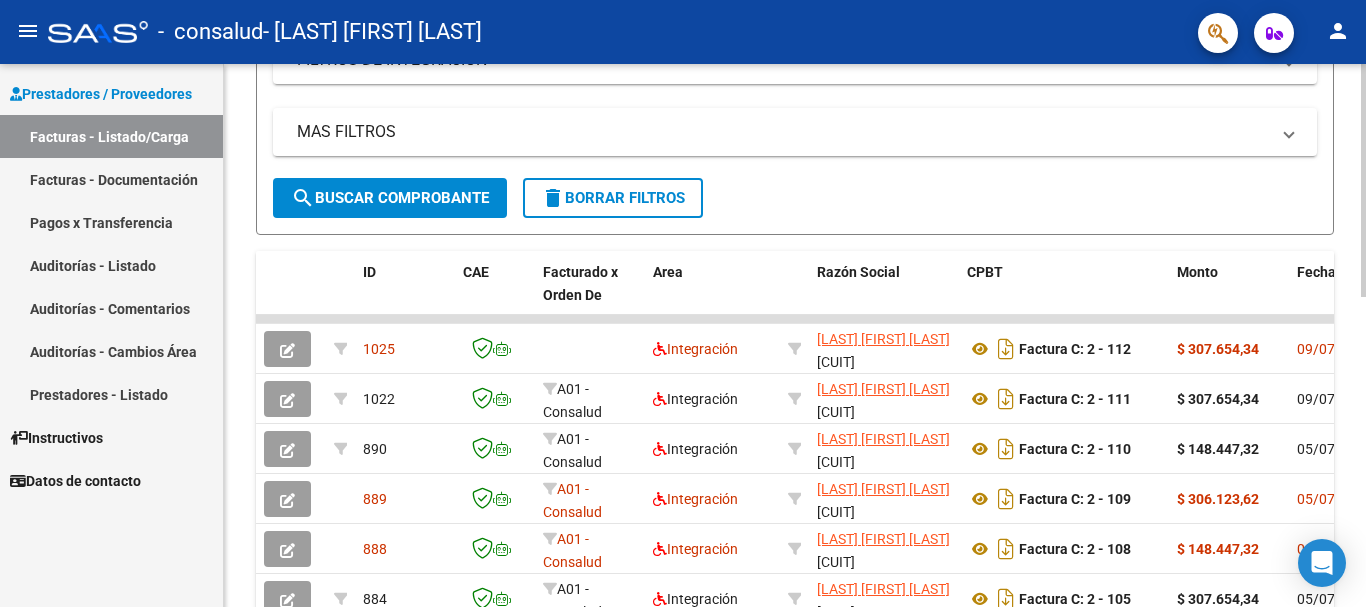 click on "Video tutorial   PRESTADORES -> Listado de CPBTs Emitidos por Prestadores / Proveedores (alt+q)   Cargar Comprobante
cloud_download  CSV  cloud_download  EXCEL  cloud_download  Estandar   Descarga Masiva
Filtros Id Area Area Todos Confirmado   Mostrar totalizadores   FILTROS DEL COMPROBANTE  Comprobante Tipo Comprobante Tipo Start date – End date Fec. Comprobante Desde / Hasta Días Emisión Desde(cant. días) Días Emisión Hasta(cant. días) CUIT / Razón Social Pto. Venta Nro. Comprobante Código SSS CAE Válido CAE Válido Todos Cargado Módulo Hosp. Todos Tiene facturacion Apócrifa Hospital Refes  FILTROS DE INTEGRACION  Período De Prestación Campos del Archivo de Rendición Devuelto x SSS (dr_envio) Todos Rendido x SSS (dr_envio) Tipo de Registro Tipo de Registro Período Presentación Período Presentación Campos del Legajo Asociado (preaprobación) Afiliado Legajo (cuil/nombre) Todos Solo facturas preaprobadas  MAS FILTROS  Todos Con Doc. Respaldatoria Todos Con Trazabilidad Todos – –" 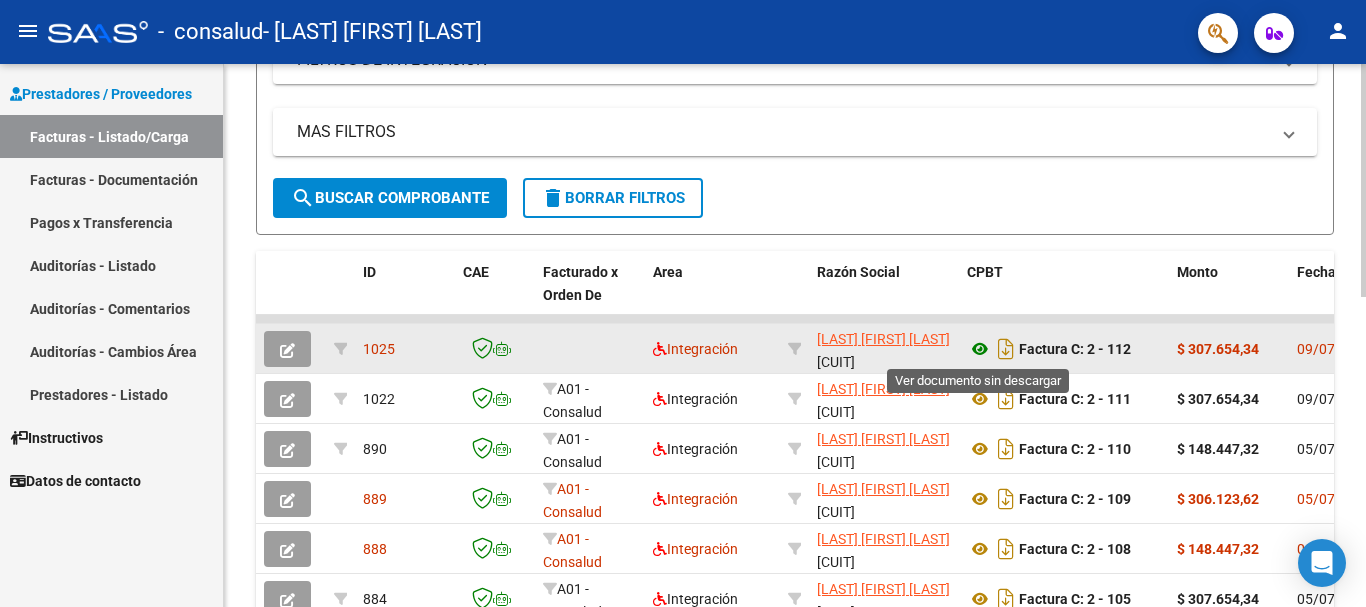 click 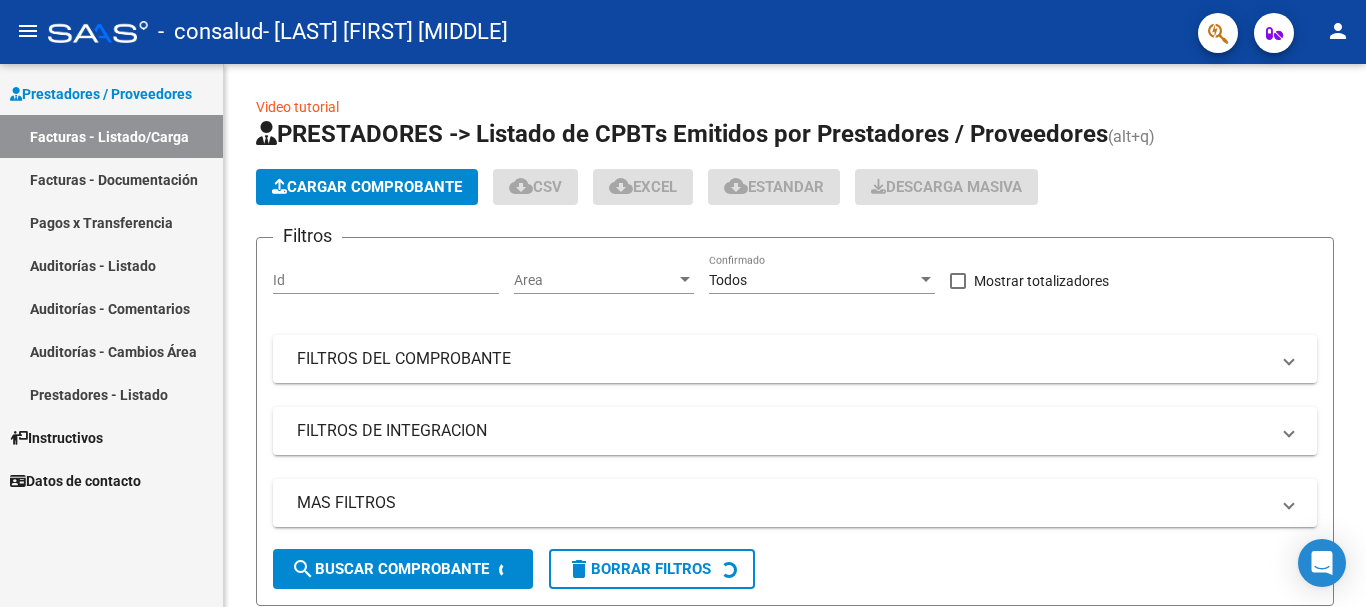scroll, scrollTop: 0, scrollLeft: 0, axis: both 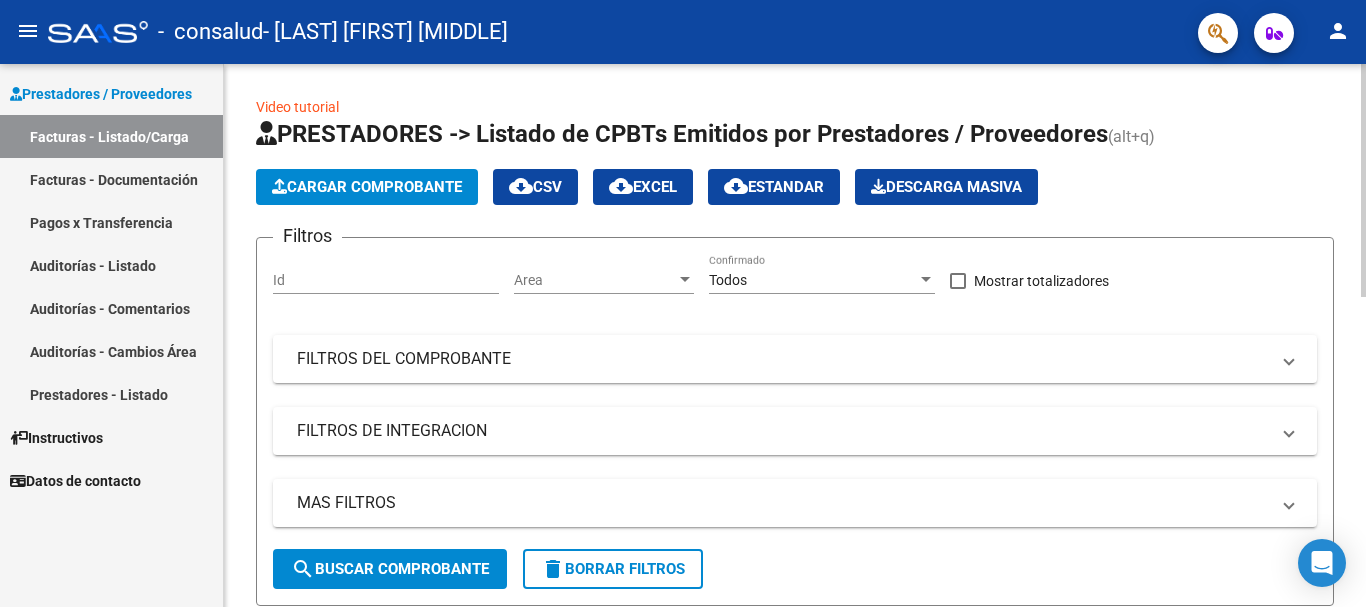 drag, startPoint x: 1360, startPoint y: 267, endPoint x: 1365, endPoint y: 377, distance: 110.11358 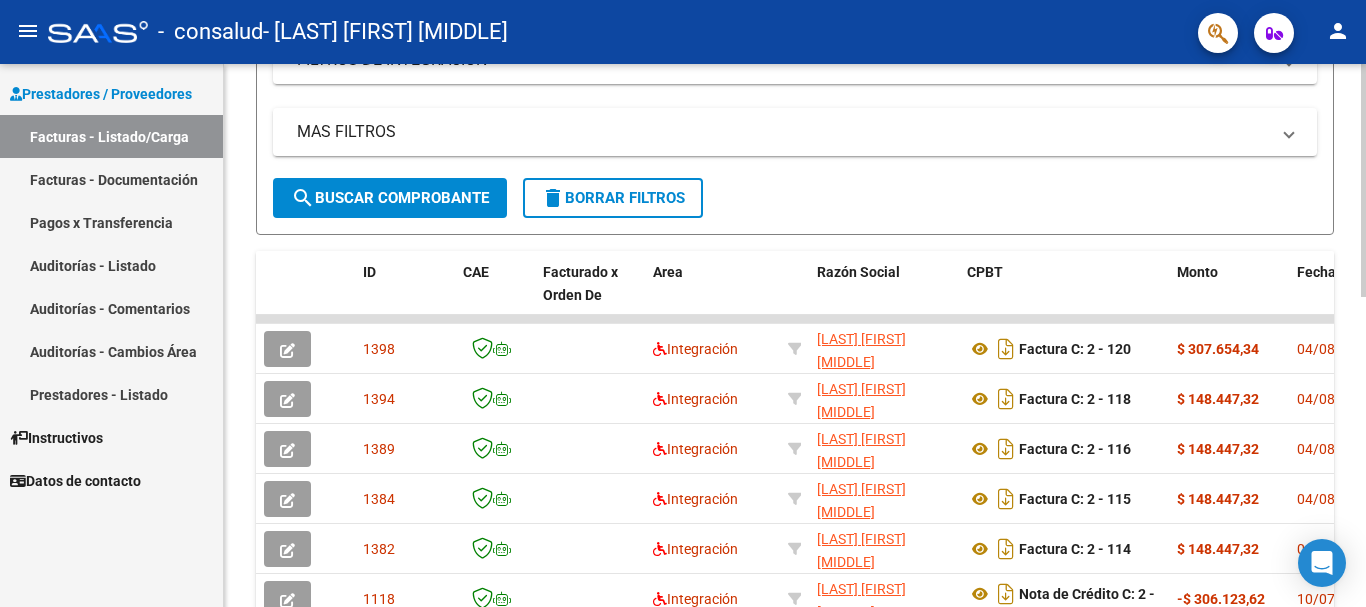 scroll, scrollTop: 378, scrollLeft: 0, axis: vertical 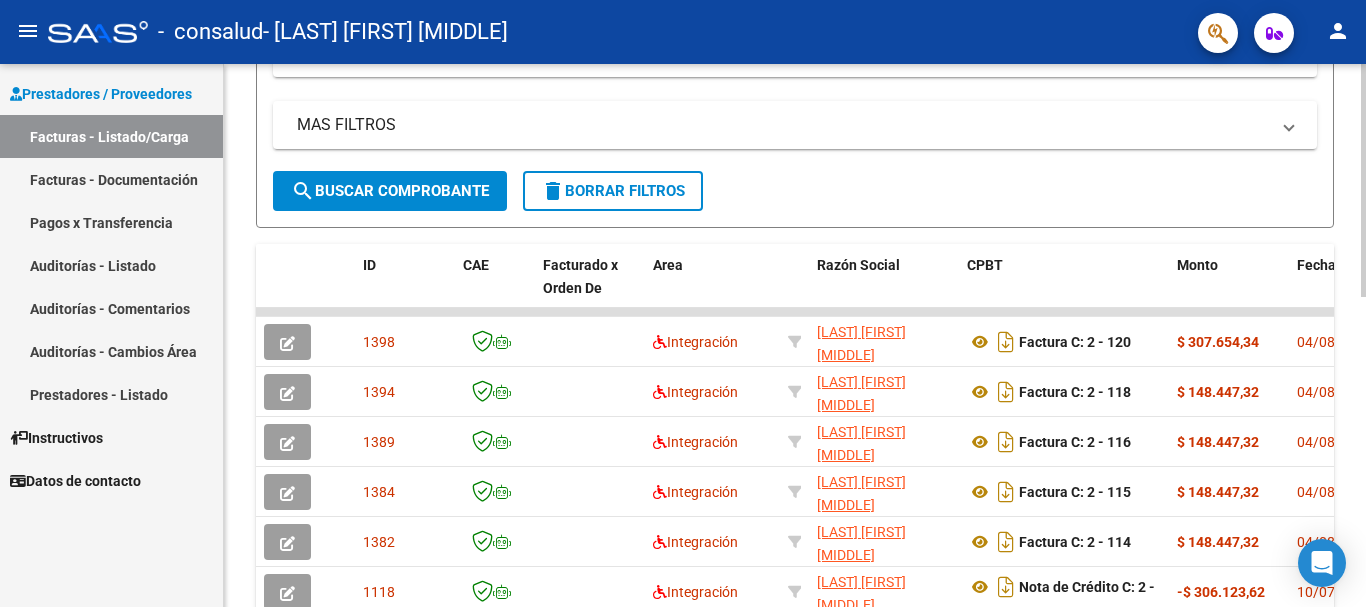 click 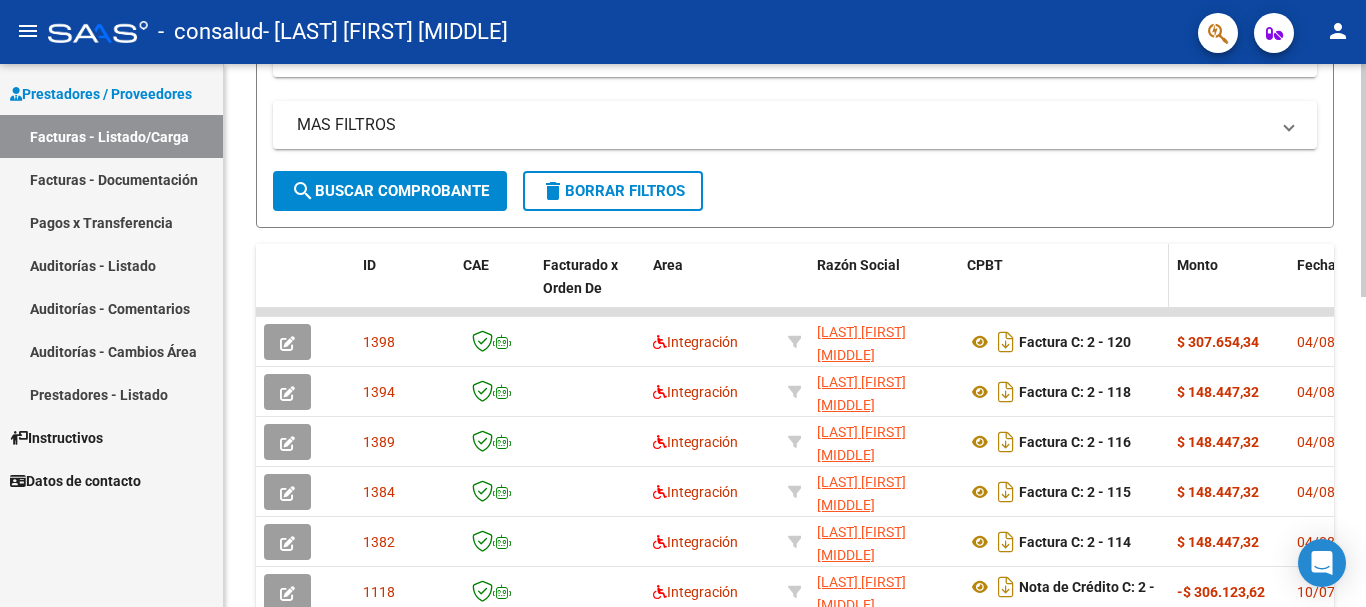 click on "CPBT" 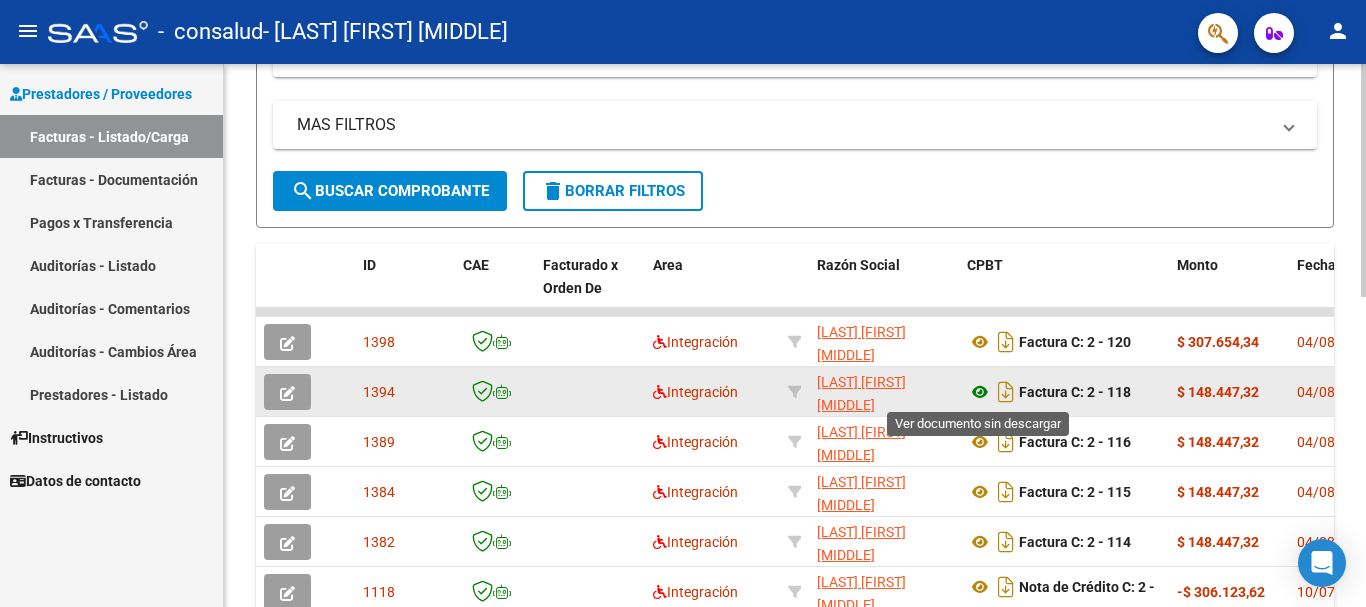 click 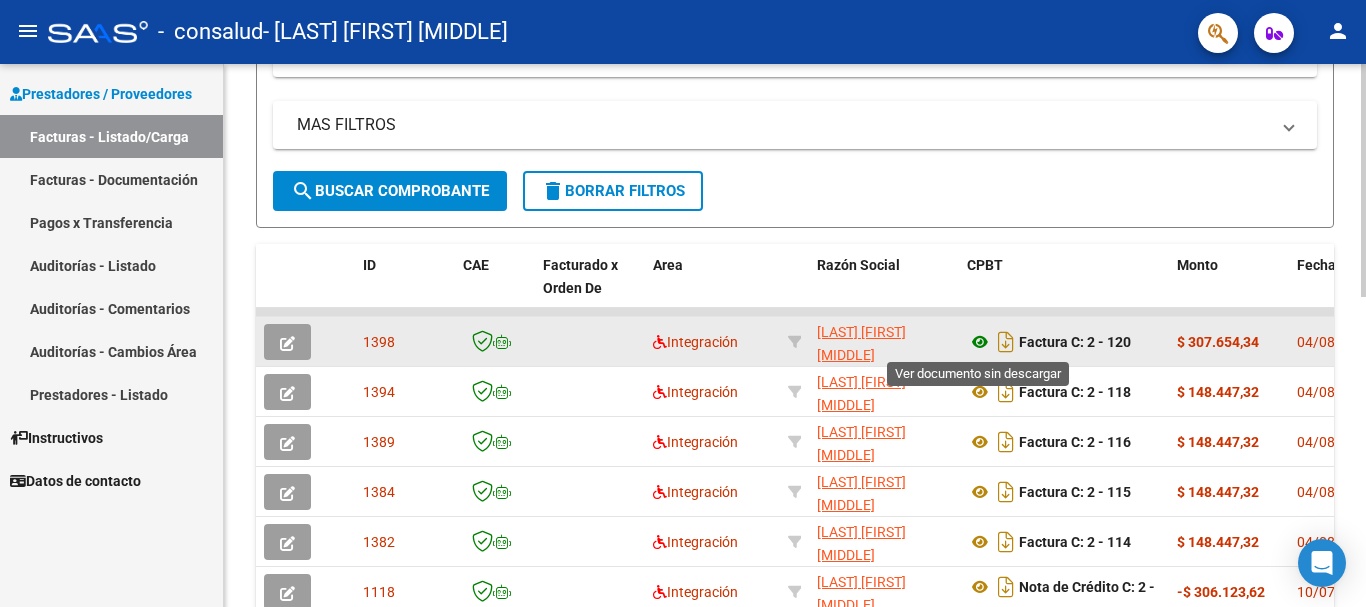 click 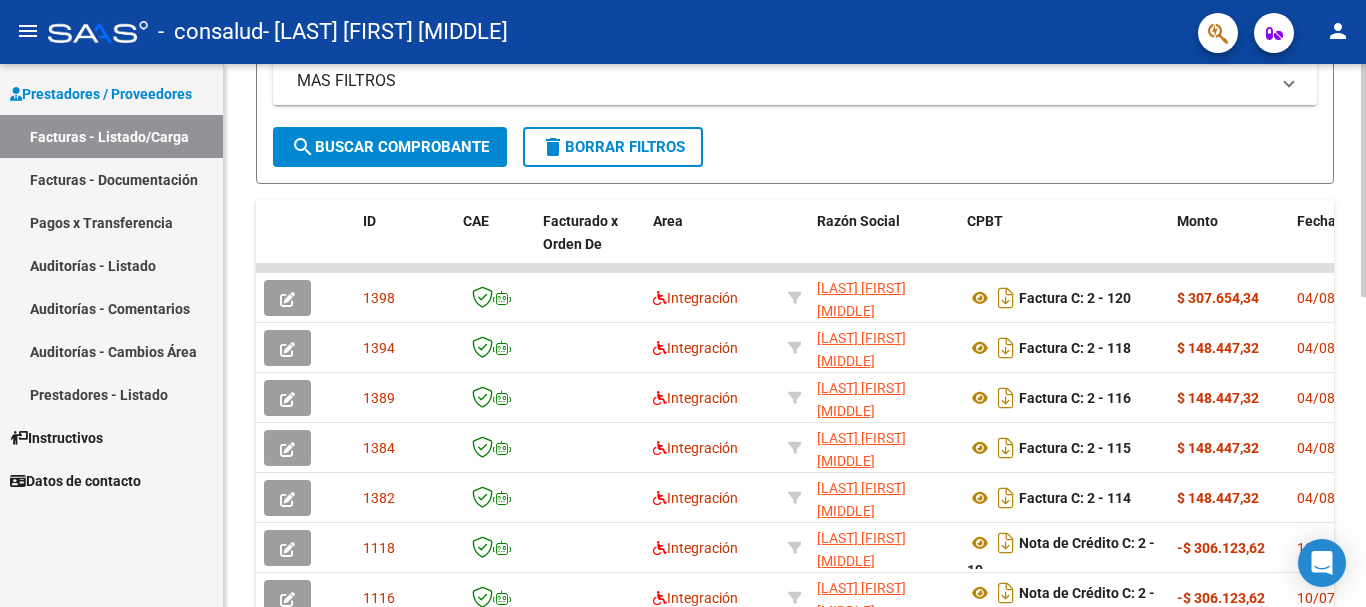 click on "Video tutorial   PRESTADORES -> Listado de CPBTs Emitidos por Prestadores / Proveedores (alt+q)   Cargar Comprobante
cloud_download  CSV  cloud_download  EXCEL  cloud_download  Estandar   Descarga Masiva
Filtros Id Area Area Todos Confirmado   Mostrar totalizadores   FILTROS DEL COMPROBANTE  Comprobante Tipo Comprobante Tipo Start date – End date Fec. Comprobante Desde / Hasta Días Emisión Desde(cant. días) Días Emisión Hasta(cant. días) CUIT / Razón Social Pto. Venta Nro. Comprobante Código SSS CAE Válido CAE Válido Todos Cargado Módulo Hosp. Todos Tiene facturacion Apócrifa Hospital Refes  FILTROS DE INTEGRACION  Período De Prestación Campos del Archivo de Rendición Devuelto x SSS (dr_envio) Todos Rendido x SSS (dr_envio) Tipo de Registro Tipo de Registro Período Presentación Período Presentación Campos del Legajo Asociado (preaprobación) Afiliado Legajo (cuil/nombre) Todos Solo facturas preaprobadas  MAS FILTROS  Todos Con Doc. Respaldatoria Todos Con Trazabilidad Todos – – 0" 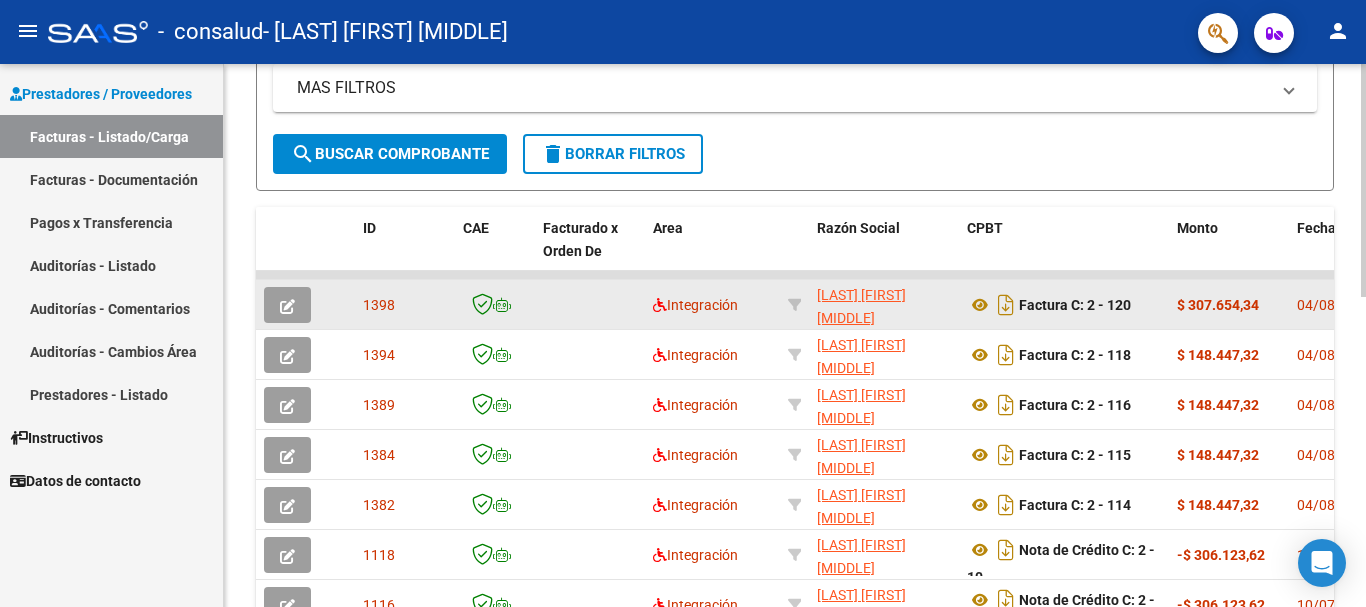 click 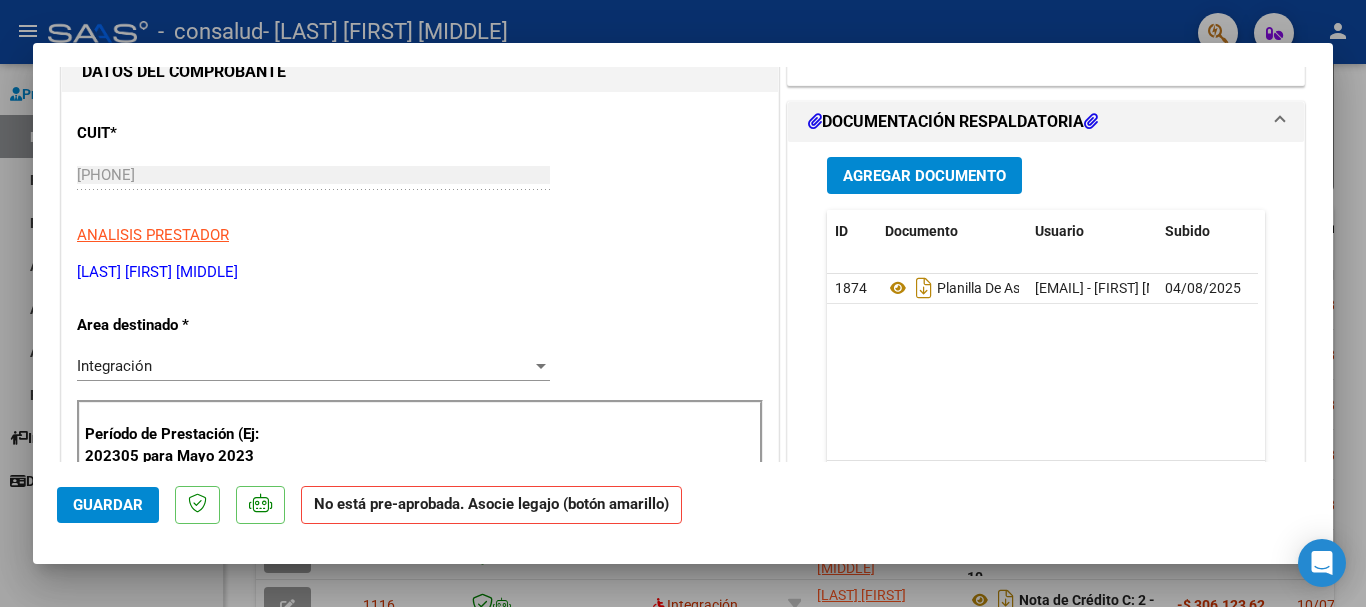 scroll, scrollTop: 185, scrollLeft: 0, axis: vertical 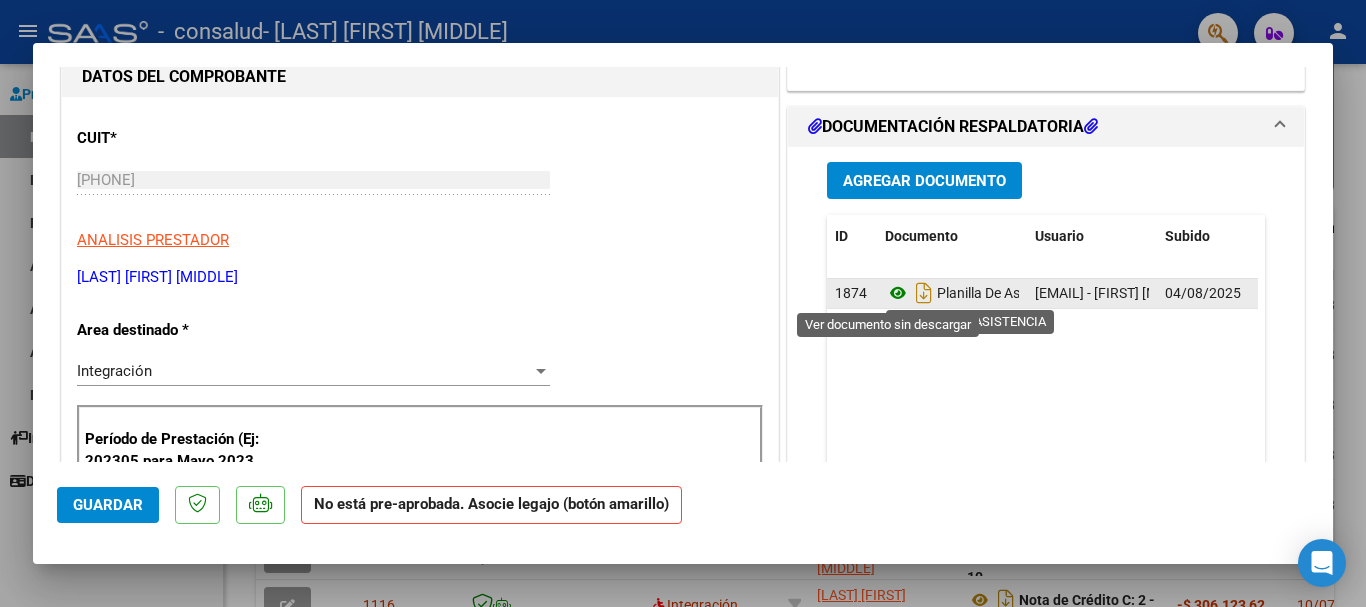 click 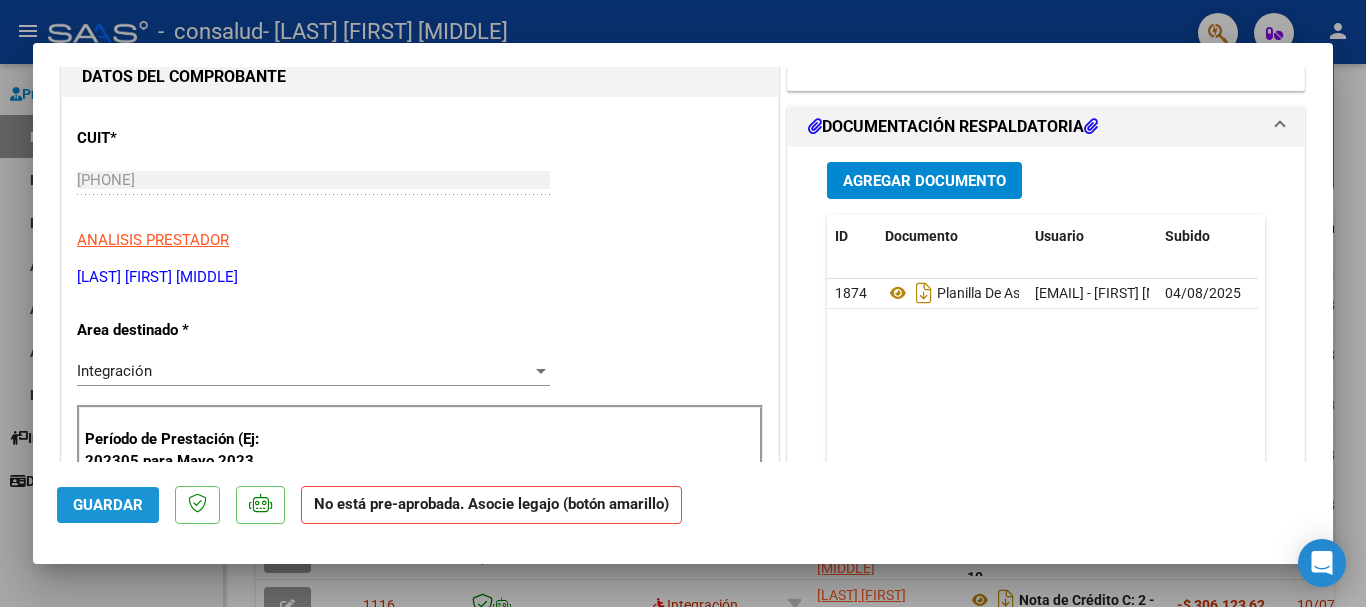 click on "Guardar" 